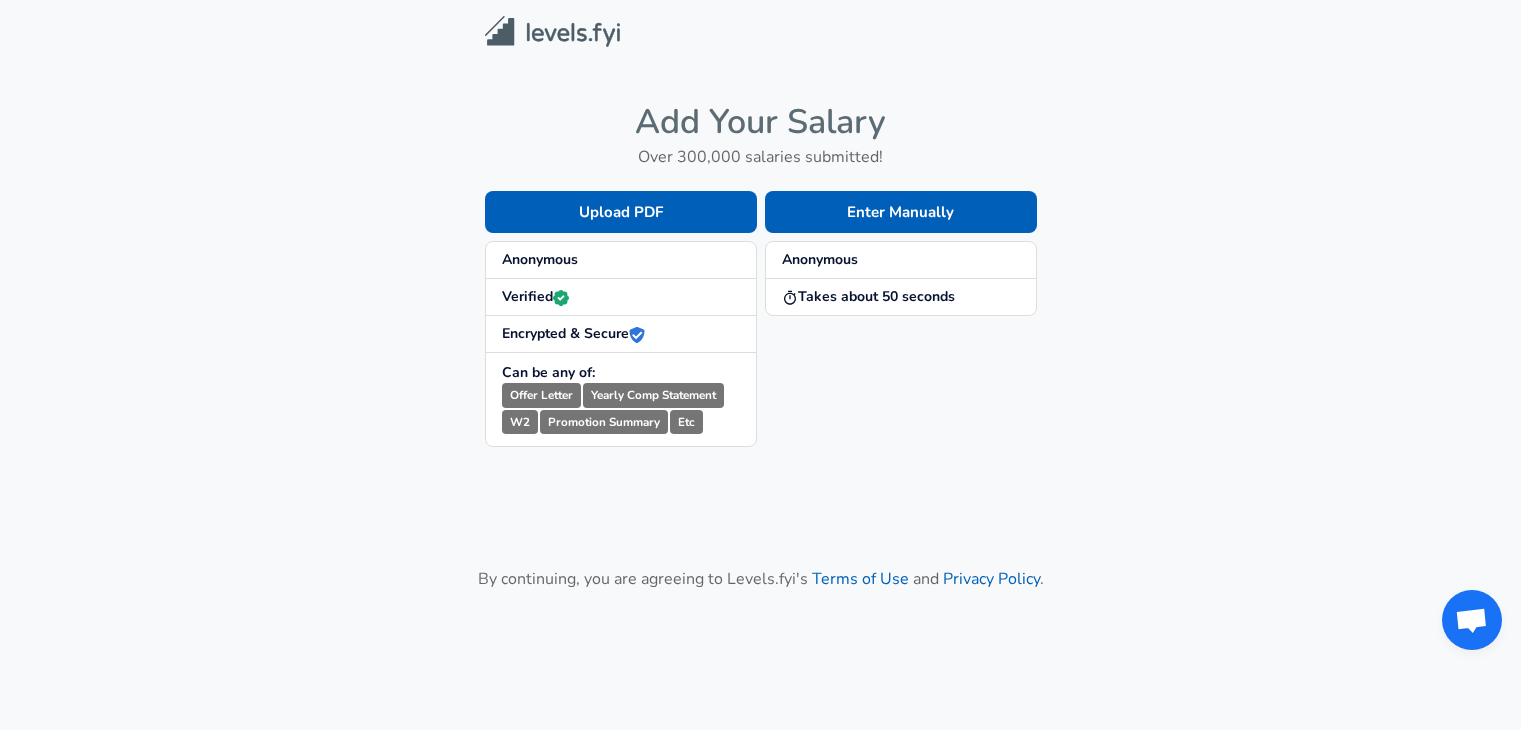 scroll, scrollTop: 0, scrollLeft: 0, axis: both 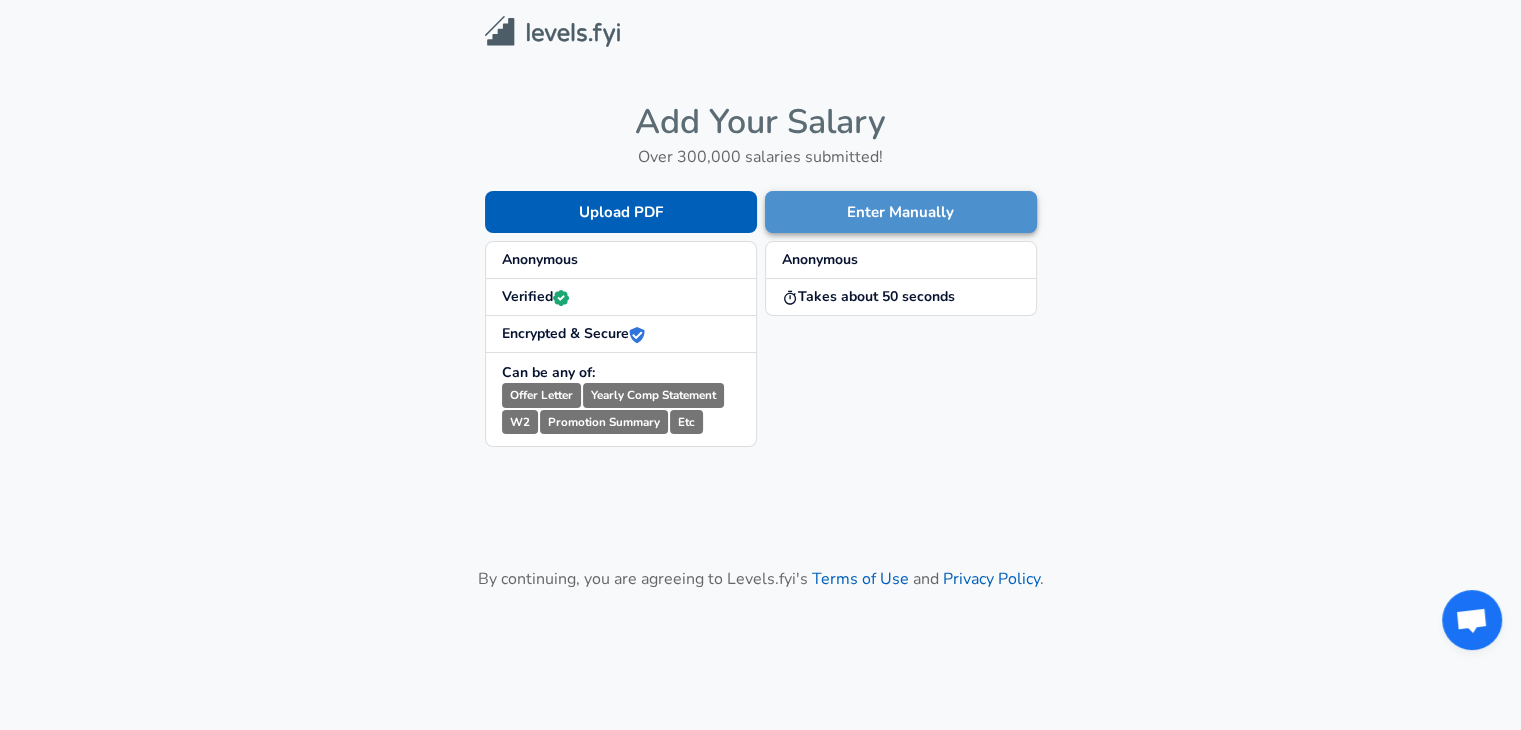 click on "Enter Manually" at bounding box center [901, 212] 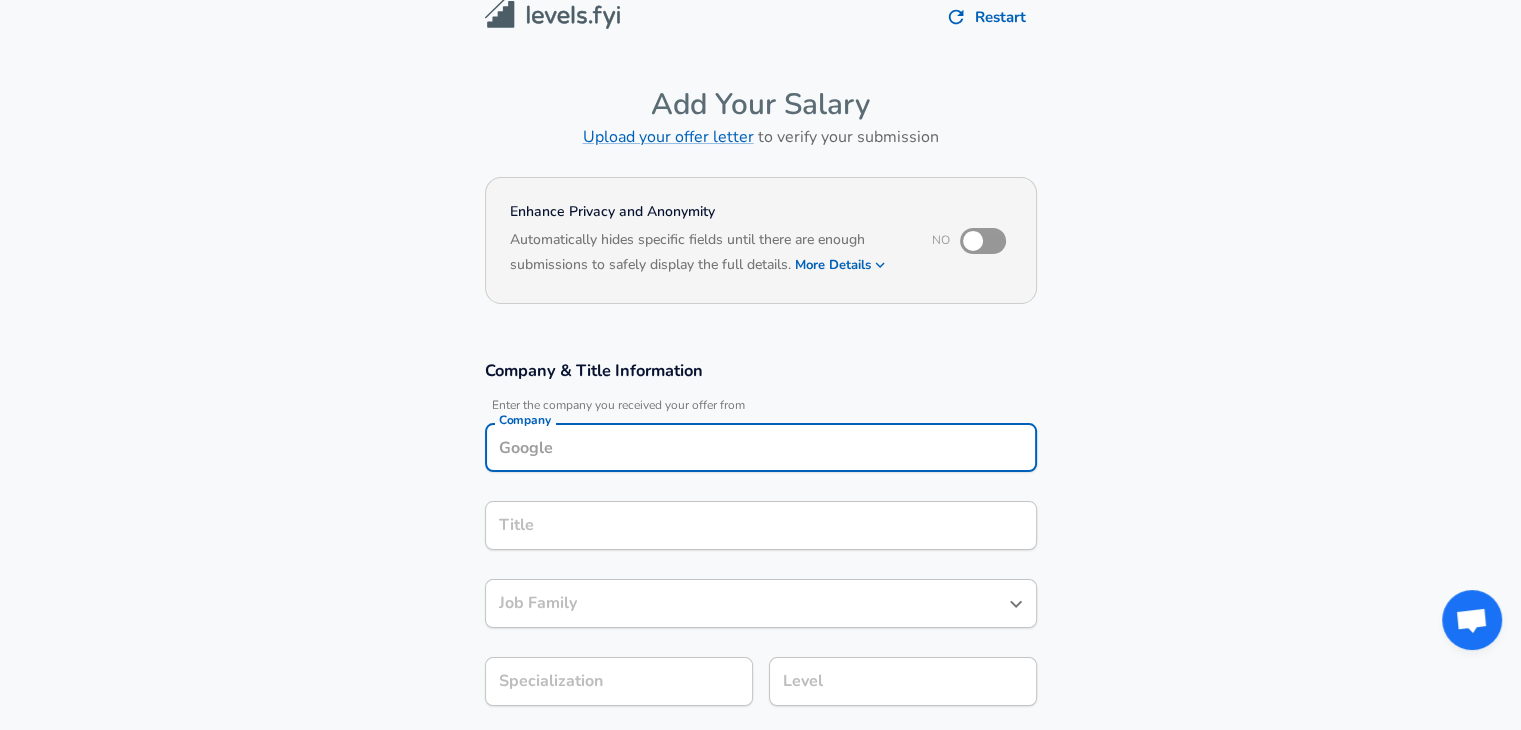 click on "Company" at bounding box center [761, 447] 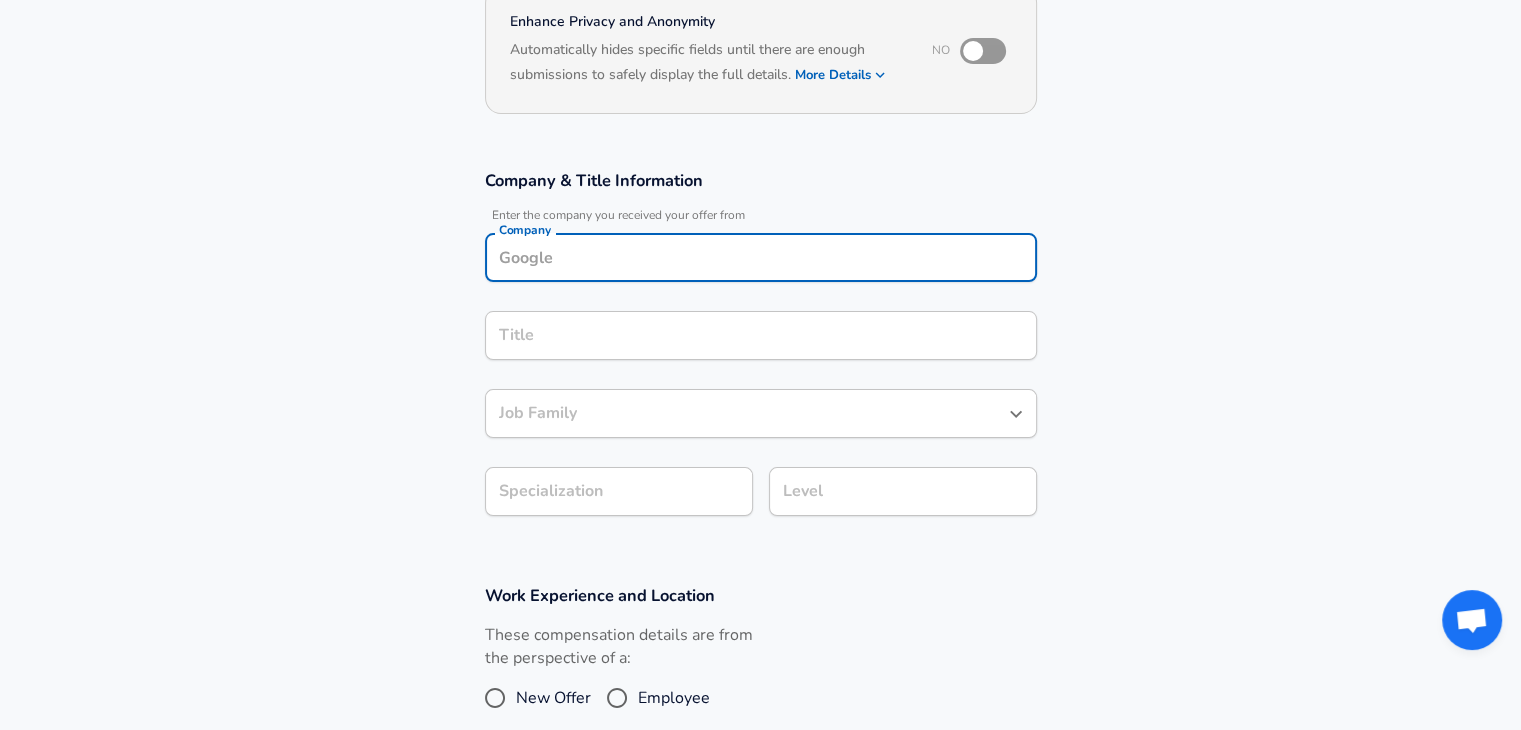 scroll, scrollTop: 204, scrollLeft: 0, axis: vertical 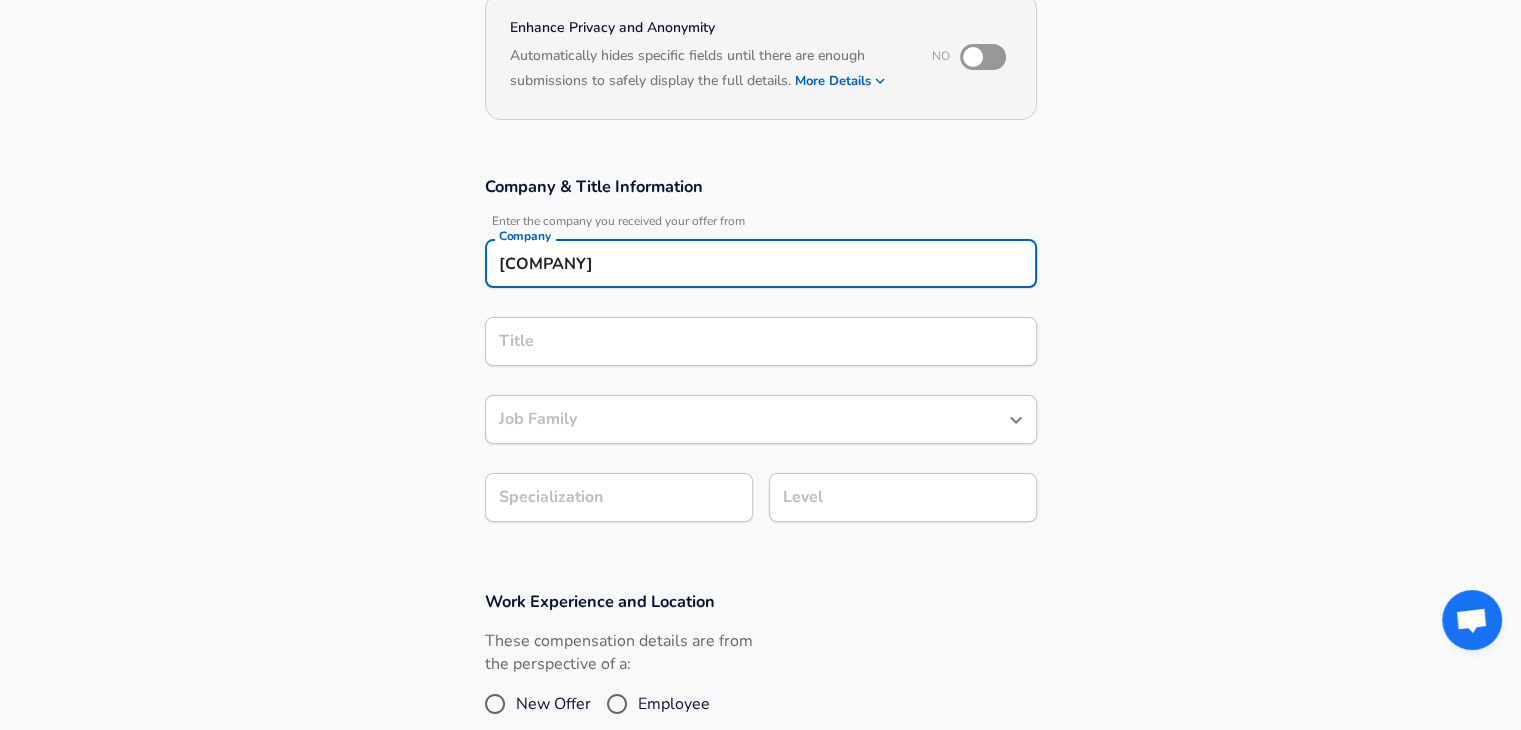 type on "[COMPANY]" 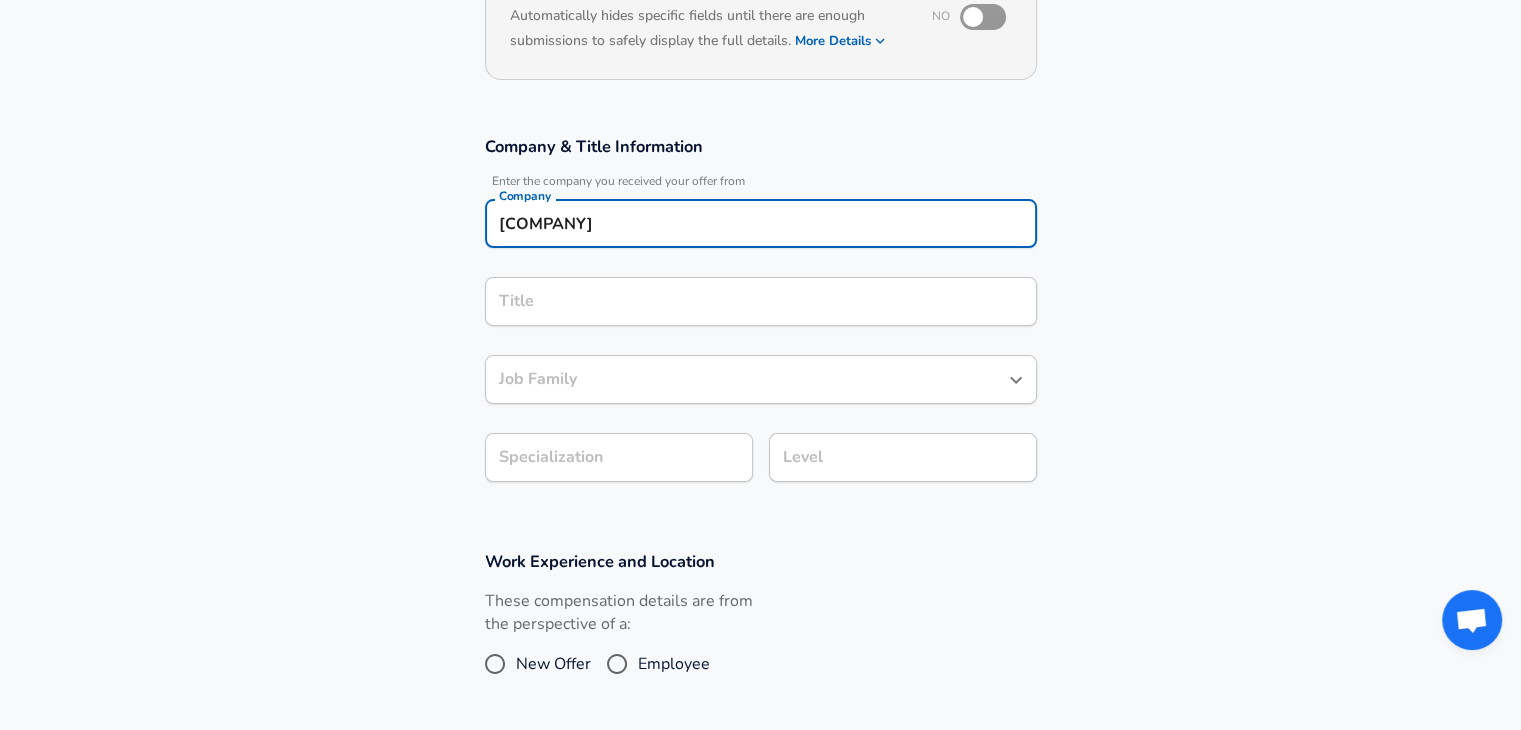 click on "Title" at bounding box center (761, 301) 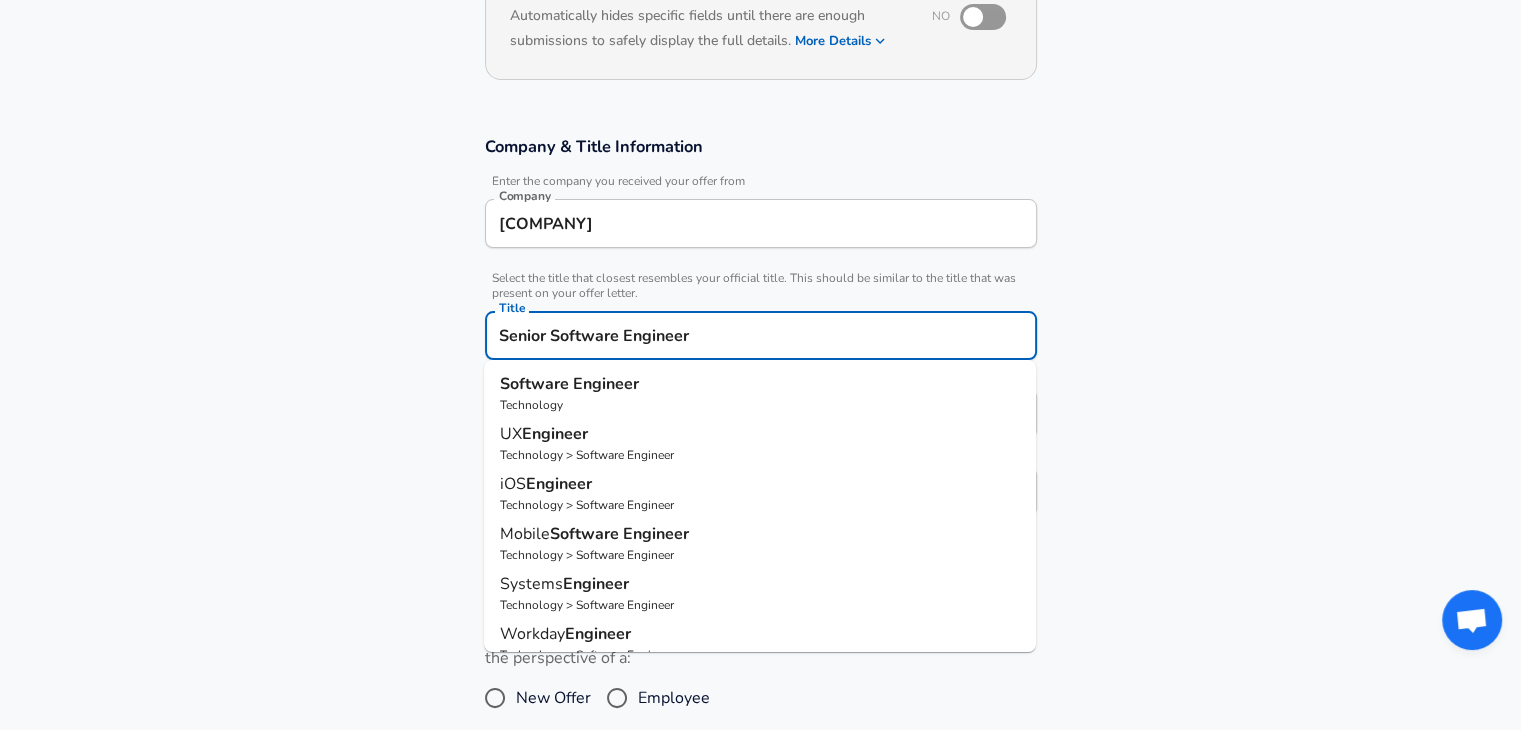 click on "Software     Engineer" at bounding box center (760, 384) 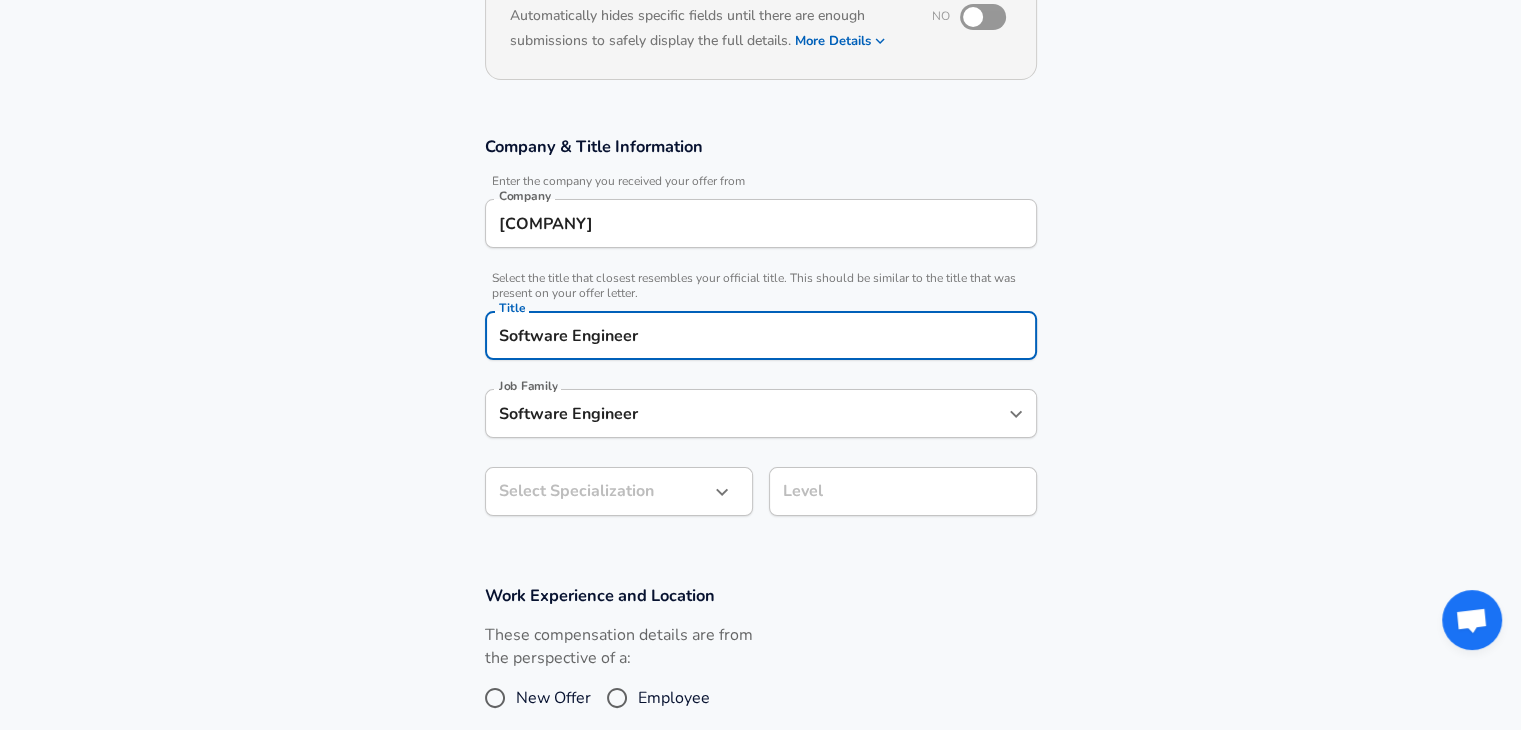type on "Software Engineer" 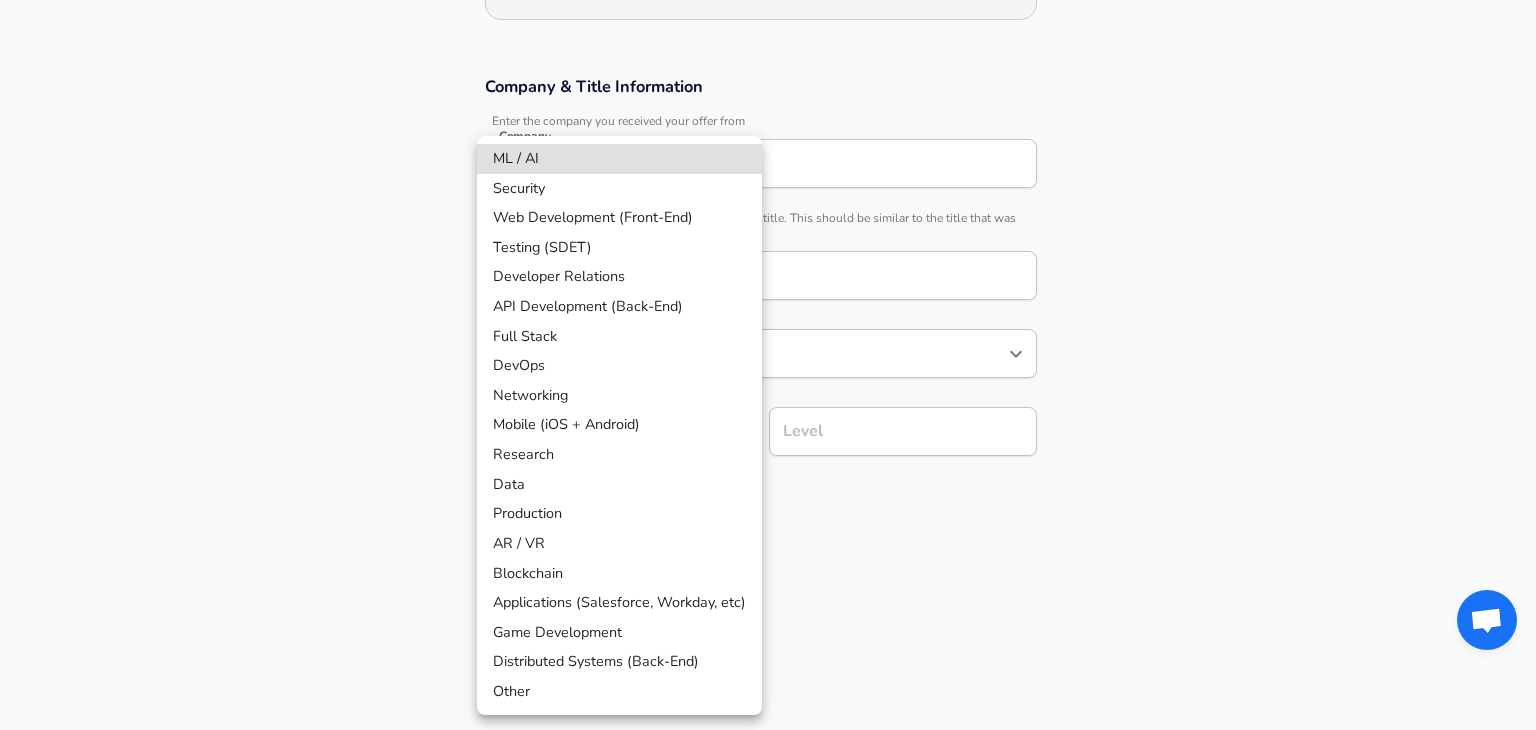 click on "Restart Add Your Salary Upload your offer letter   to verify your submission Enhance Privacy and Anonymity No Automatically hides specific fields until there are enough submissions to safely display the full details.   More Details Based on your submission and the data points that we have already collected, we will automatically hide and anonymize specific fields if there aren't enough data points to remain sufficiently anonymous. Company & Title Information   Enter the company you received your offer from Company [COMPANY] Company   Select the title that closest resembles your official title. This should be similar to the title that was present on your offer letter. Title Software Engineer Title Job Family Software Engineer Job Family   Select a Specialization that best fits your role. If you can't find one, select 'Other' to enter a custom specialization Select Specialization ​ Select Specialization Level Level Work Experience and Location These compensation details are from the perspective of a: New Offer" at bounding box center (768, 61) 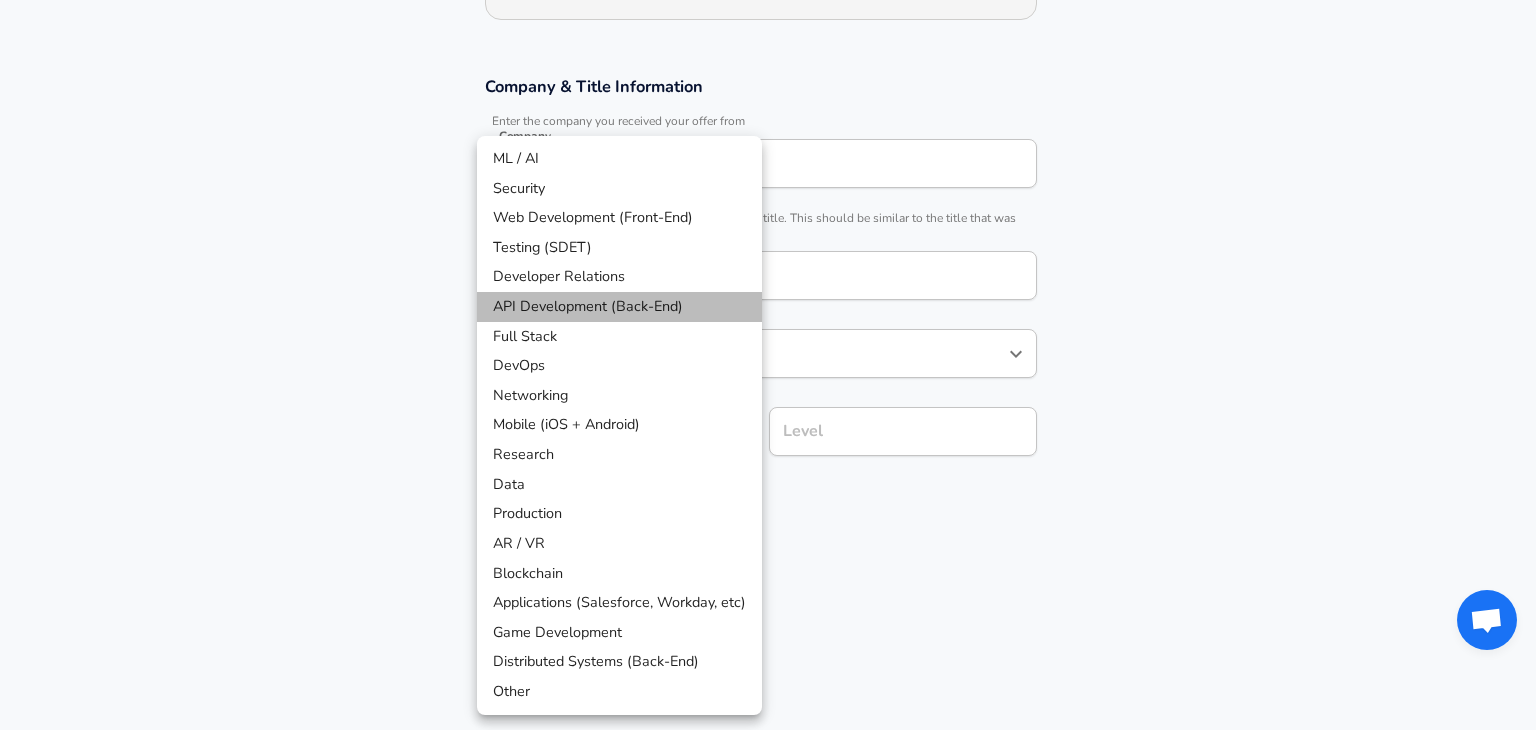 click on "API Development (Back-End)" at bounding box center [619, 307] 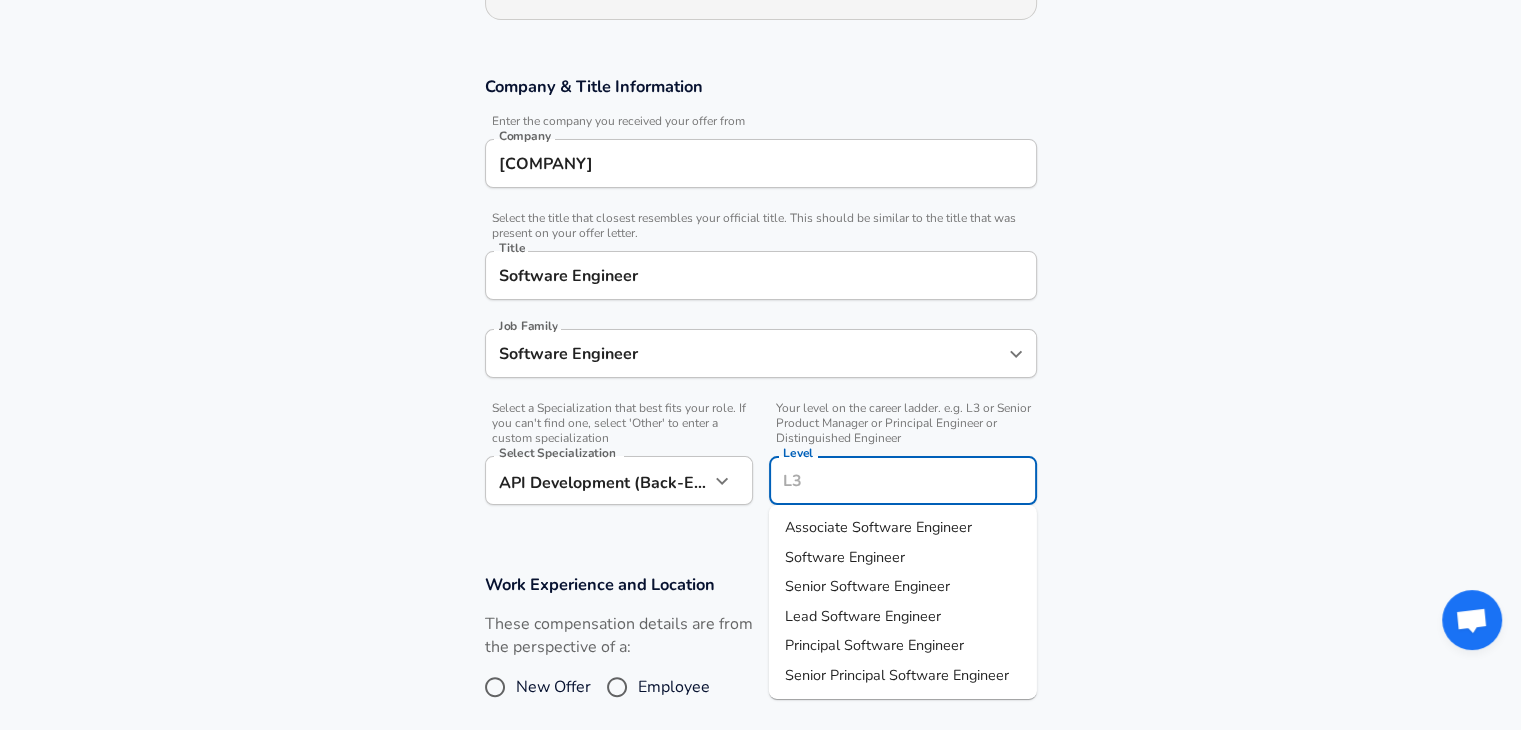 scroll, scrollTop: 344, scrollLeft: 0, axis: vertical 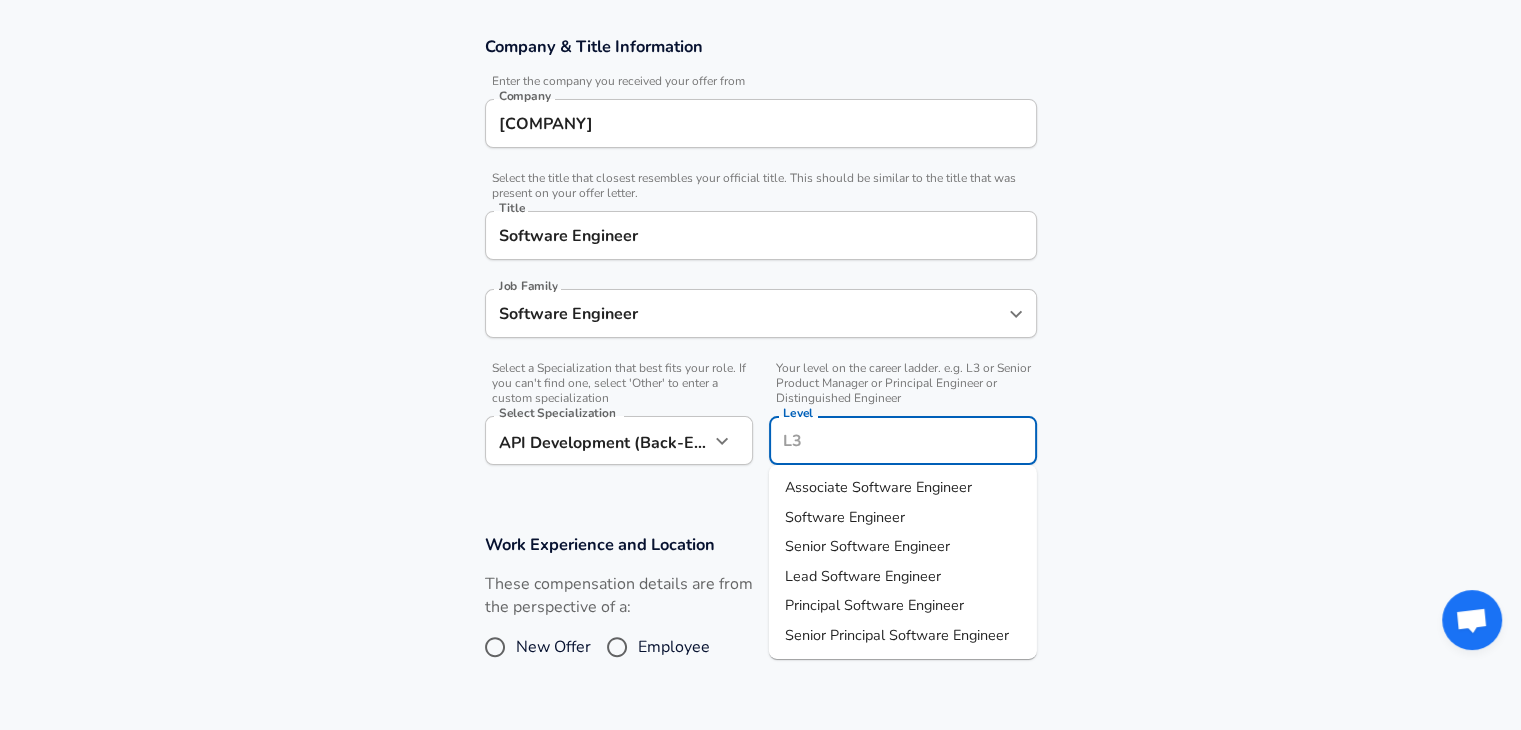 click on "Level" at bounding box center (903, 440) 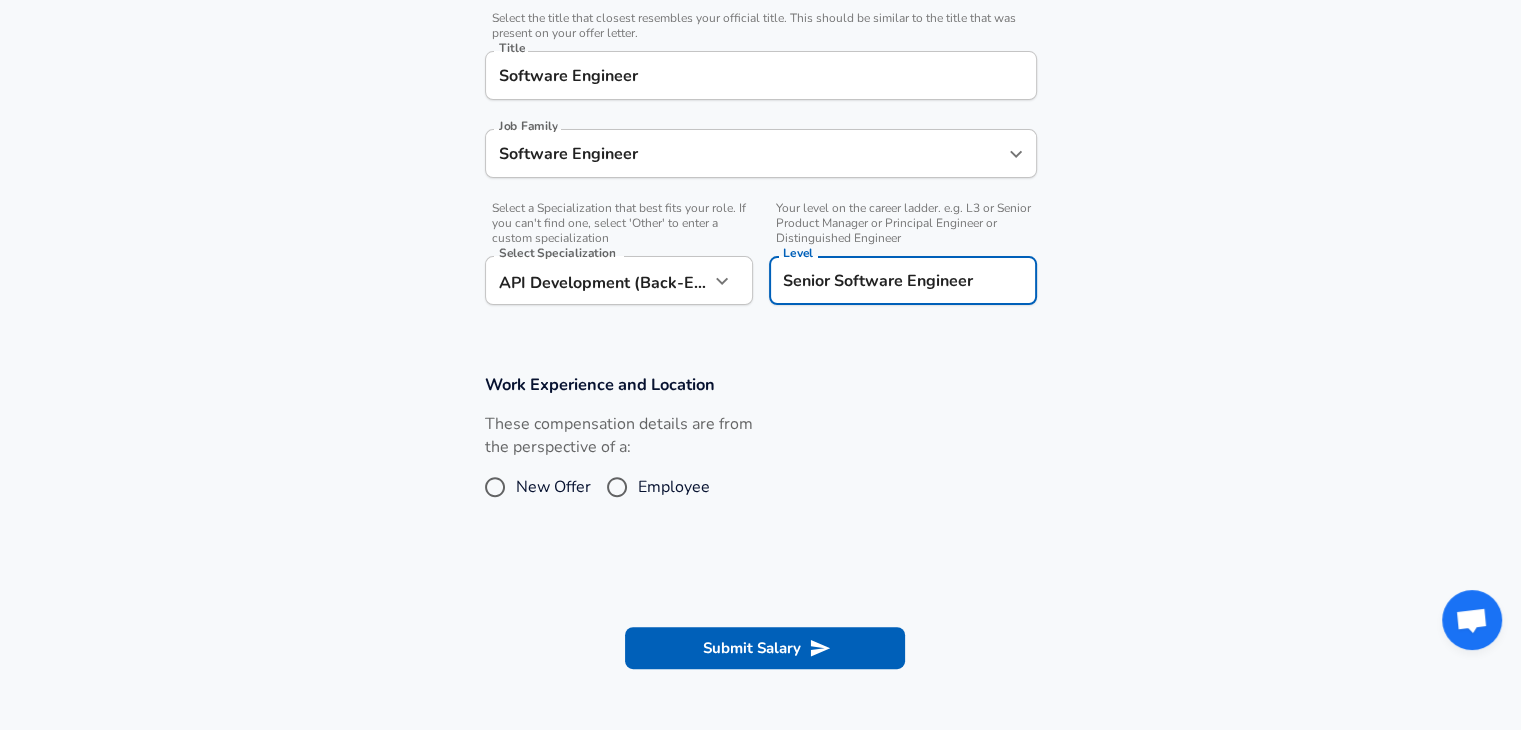 scroll, scrollTop: 504, scrollLeft: 0, axis: vertical 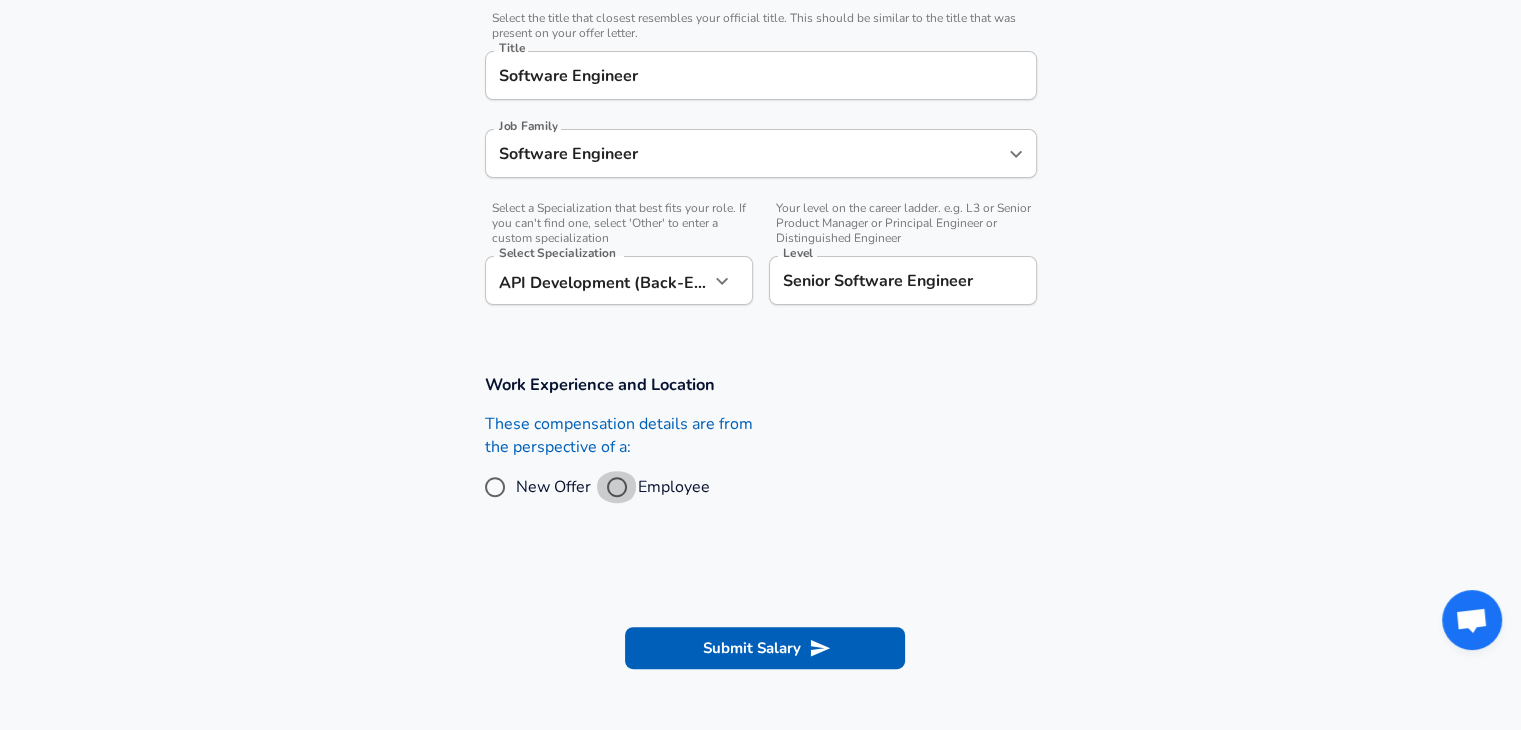 click on "Employee" at bounding box center (617, 487) 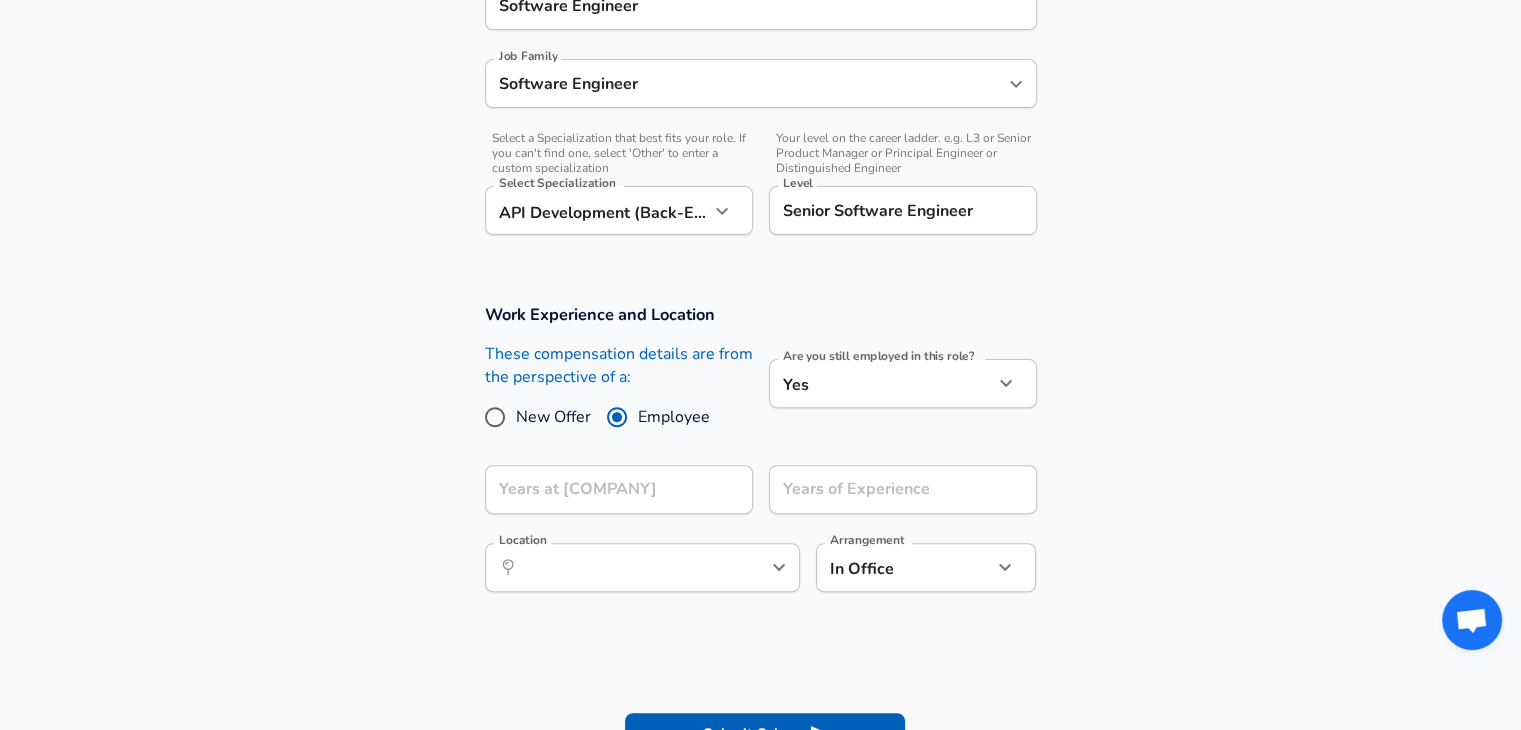 scroll, scrollTop: 582, scrollLeft: 0, axis: vertical 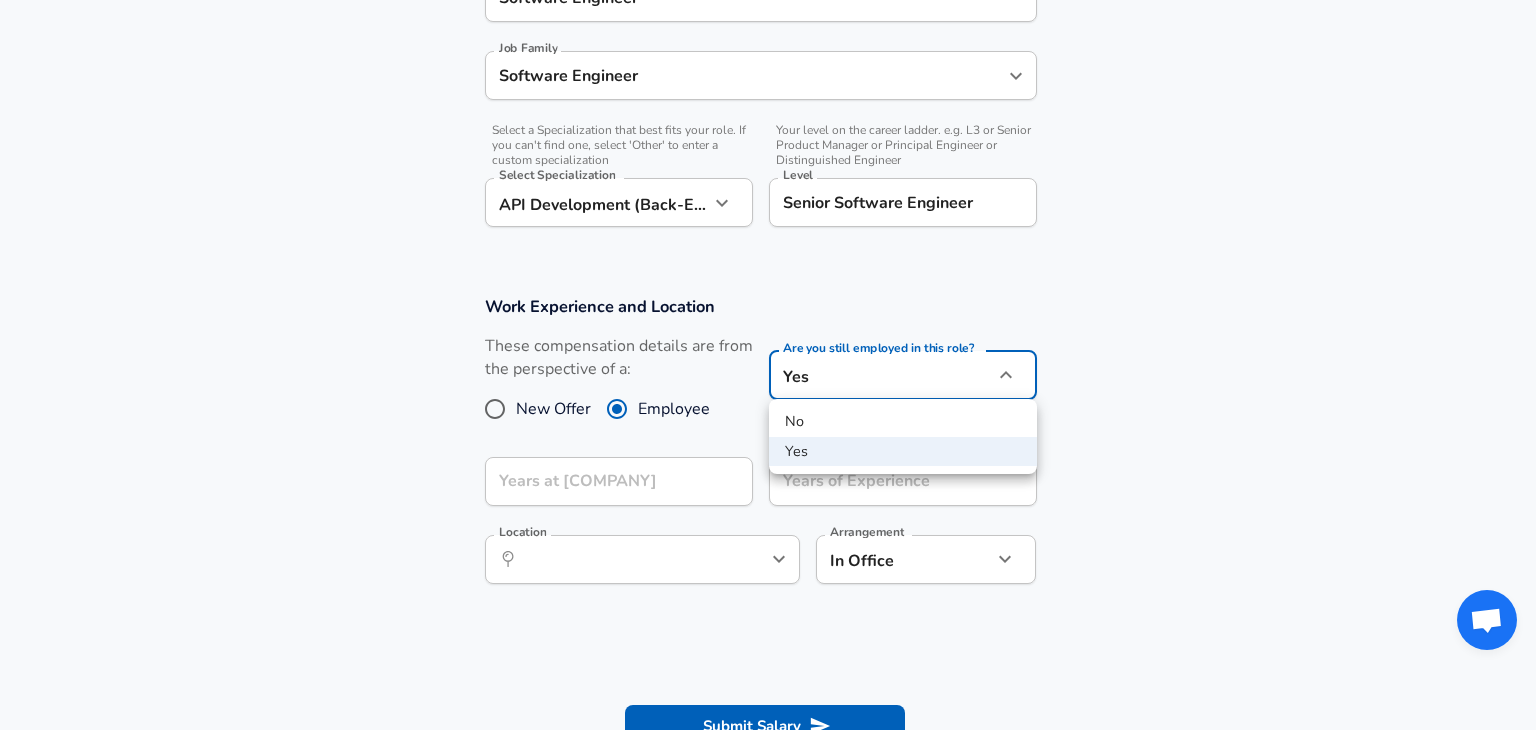 click on "Restart Add Your Salary Upload your offer letter   to verify your submission Enhance Privacy and Anonymity No Automatically hides specific fields until there are enough submissions to safely display the full details.   More Details Based on your submission and the data points that we have already collected, we will automatically hide and anonymize specific fields if there aren't enough data points to remain sufficiently anonymous. Company & Title Information   Enter the company you received your offer from Company [COMPANY] Company   Select the title that closest resembles your official title. This should be similar to the title that was present on your offer letter. Title Software Engineer Title Job Family Software Engineer Job Family   Select a Specialization that best fits your role. If you can't find one, select 'Other' to enter a custom specialization Select Specialization API Development (Back-End) API Development (Back-End) Select Specialization   Level Senior Software Engineer Level New Offer Employee" at bounding box center (768, -217) 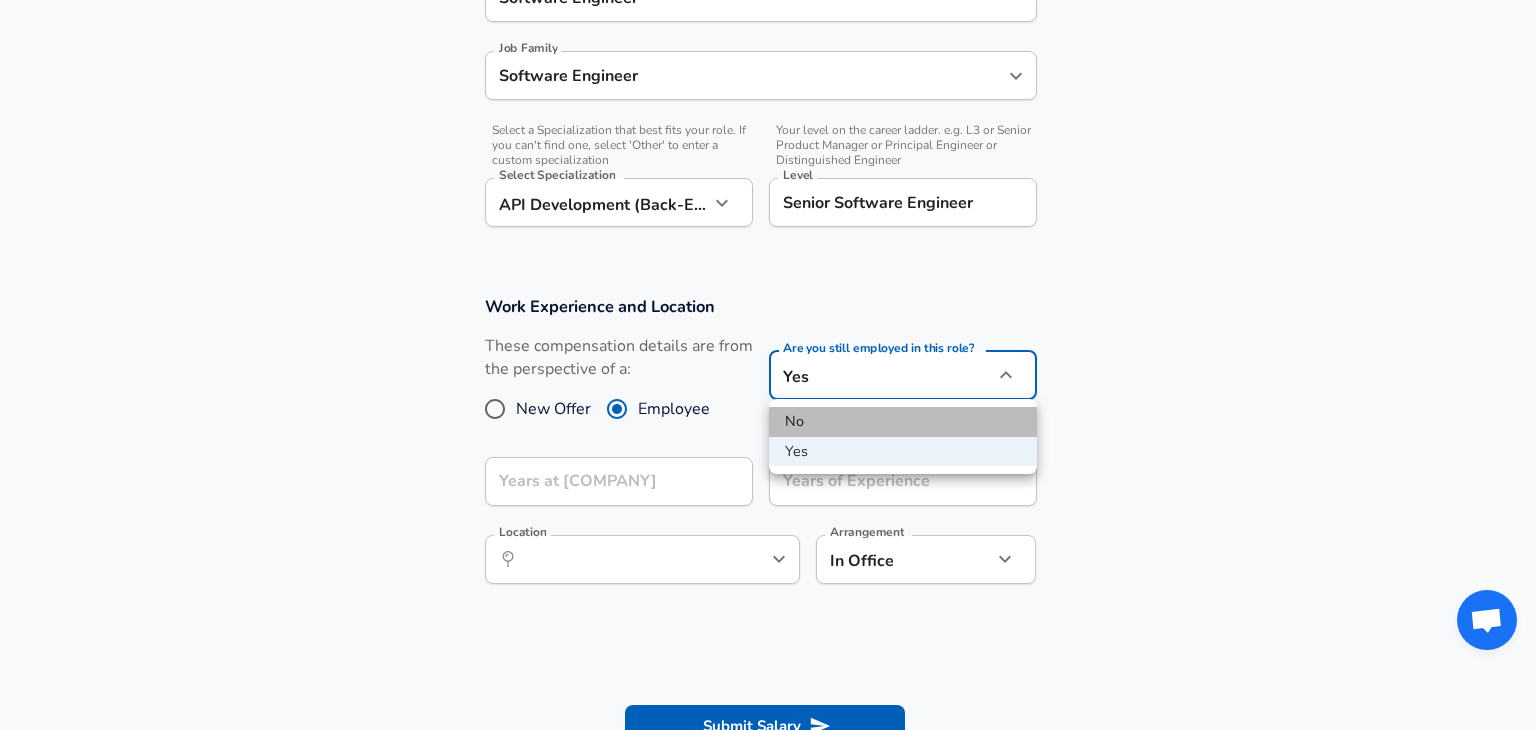 click on "No" at bounding box center [903, 422] 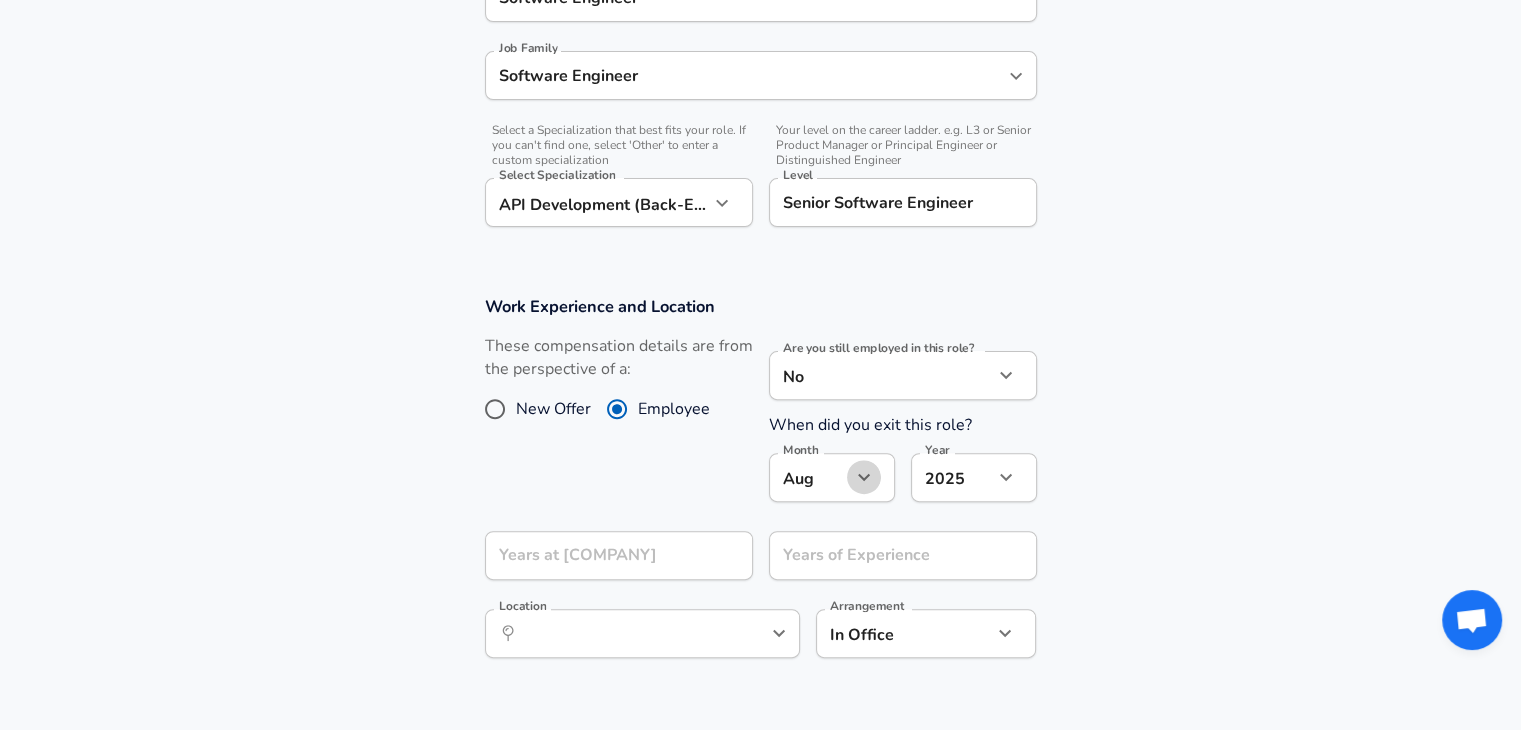 click 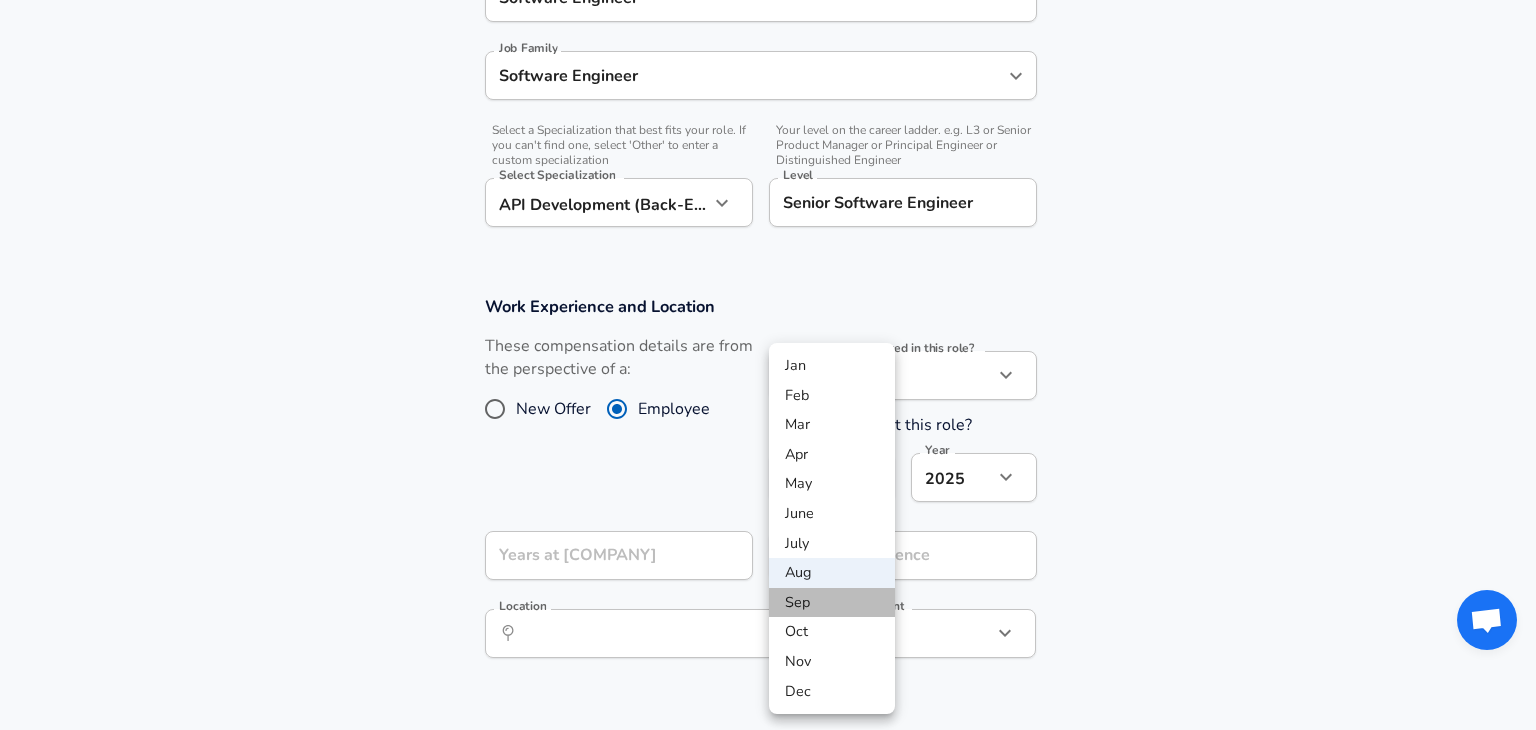 click on "Sep" at bounding box center (832, 603) 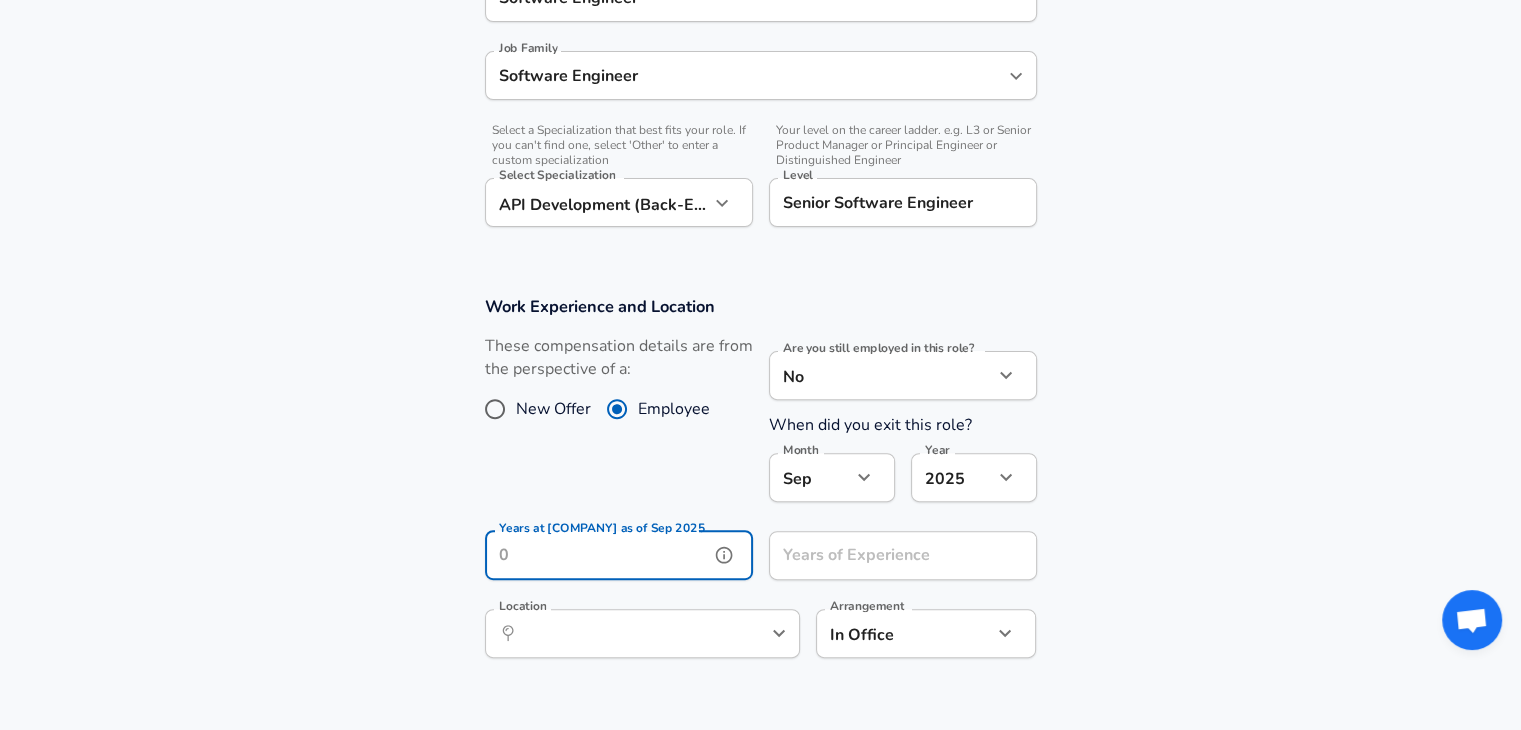 click on "Years at [COMPANY] as of Sep 2025" at bounding box center (597, 555) 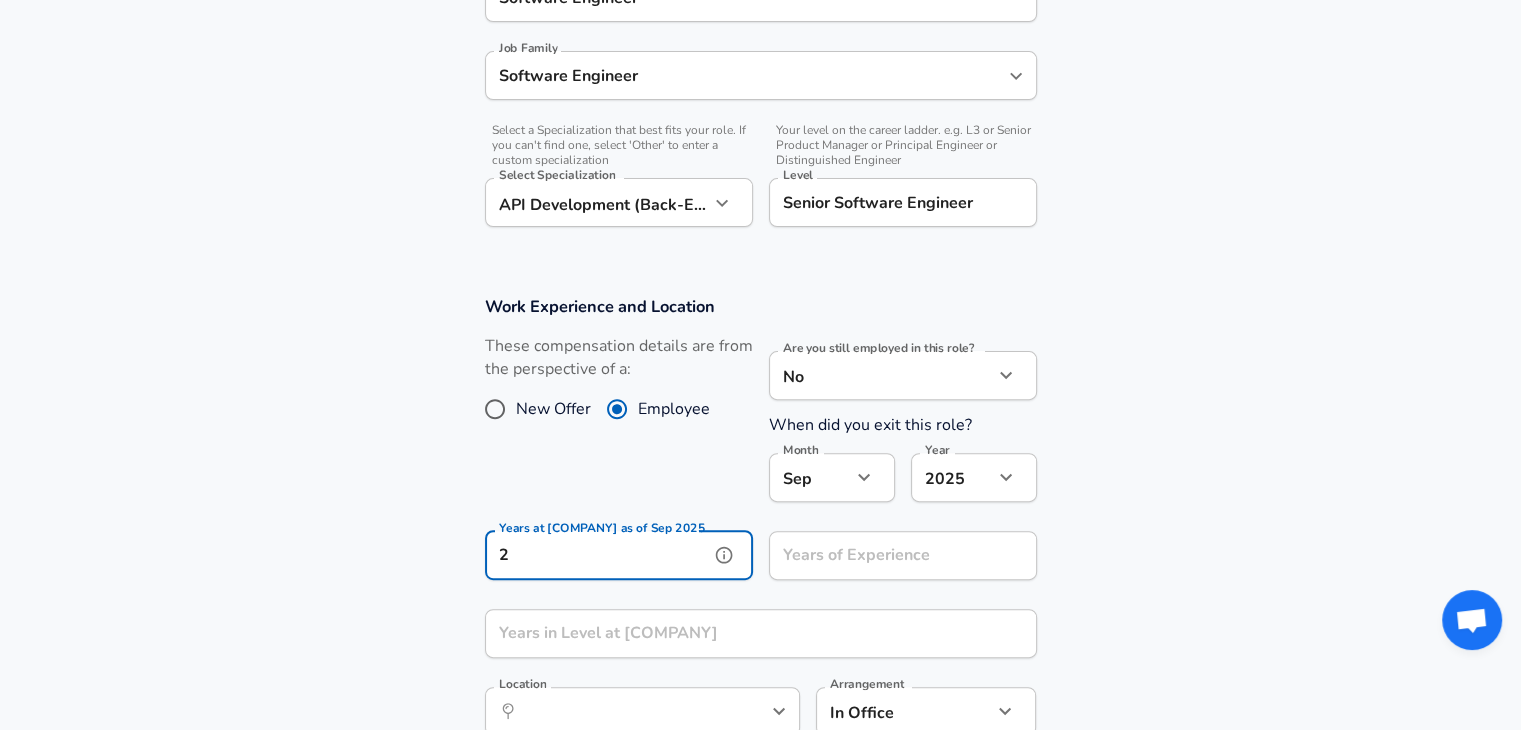 type on "2" 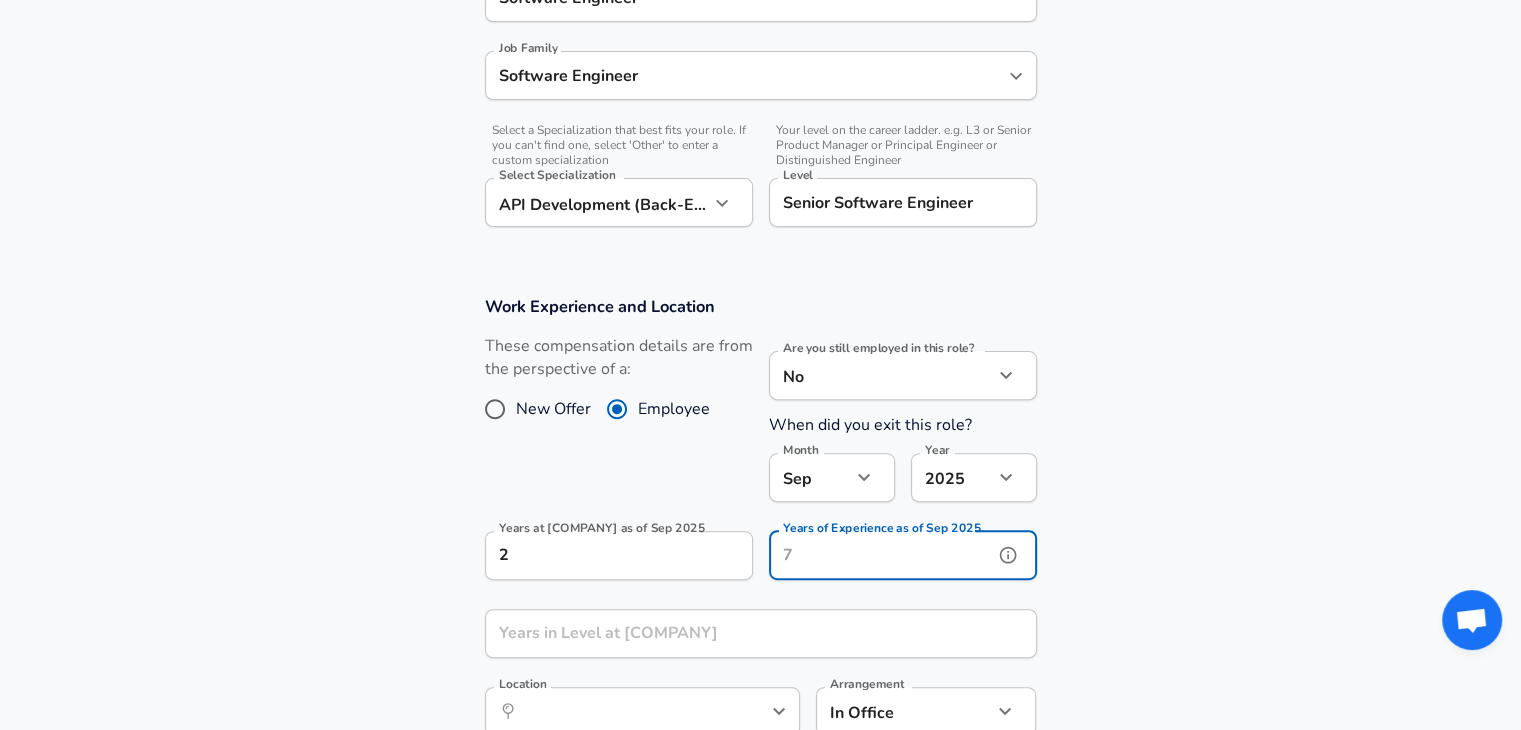 click on "Years of Experience as of Sep 2025" at bounding box center (881, 555) 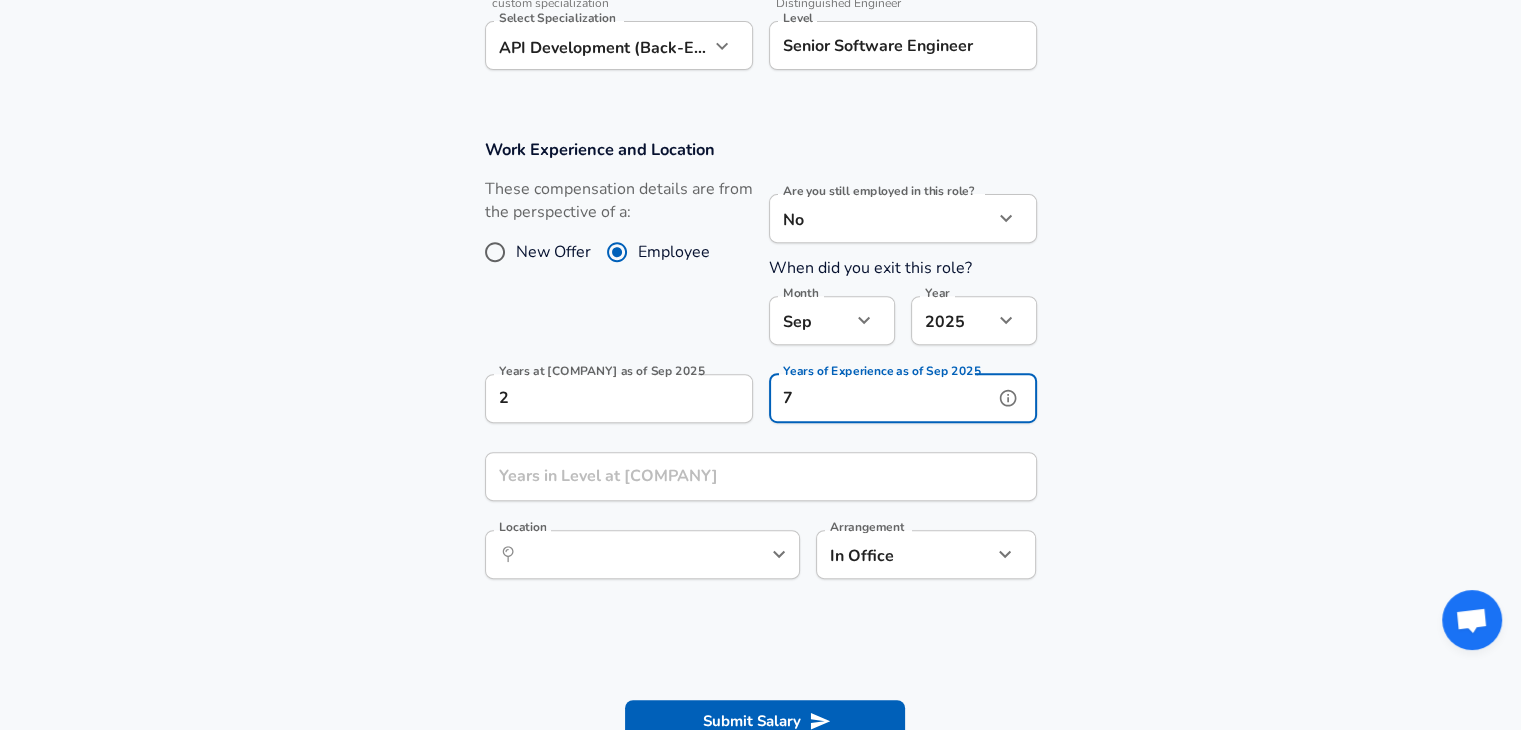 scroll, scrollTop: 791, scrollLeft: 0, axis: vertical 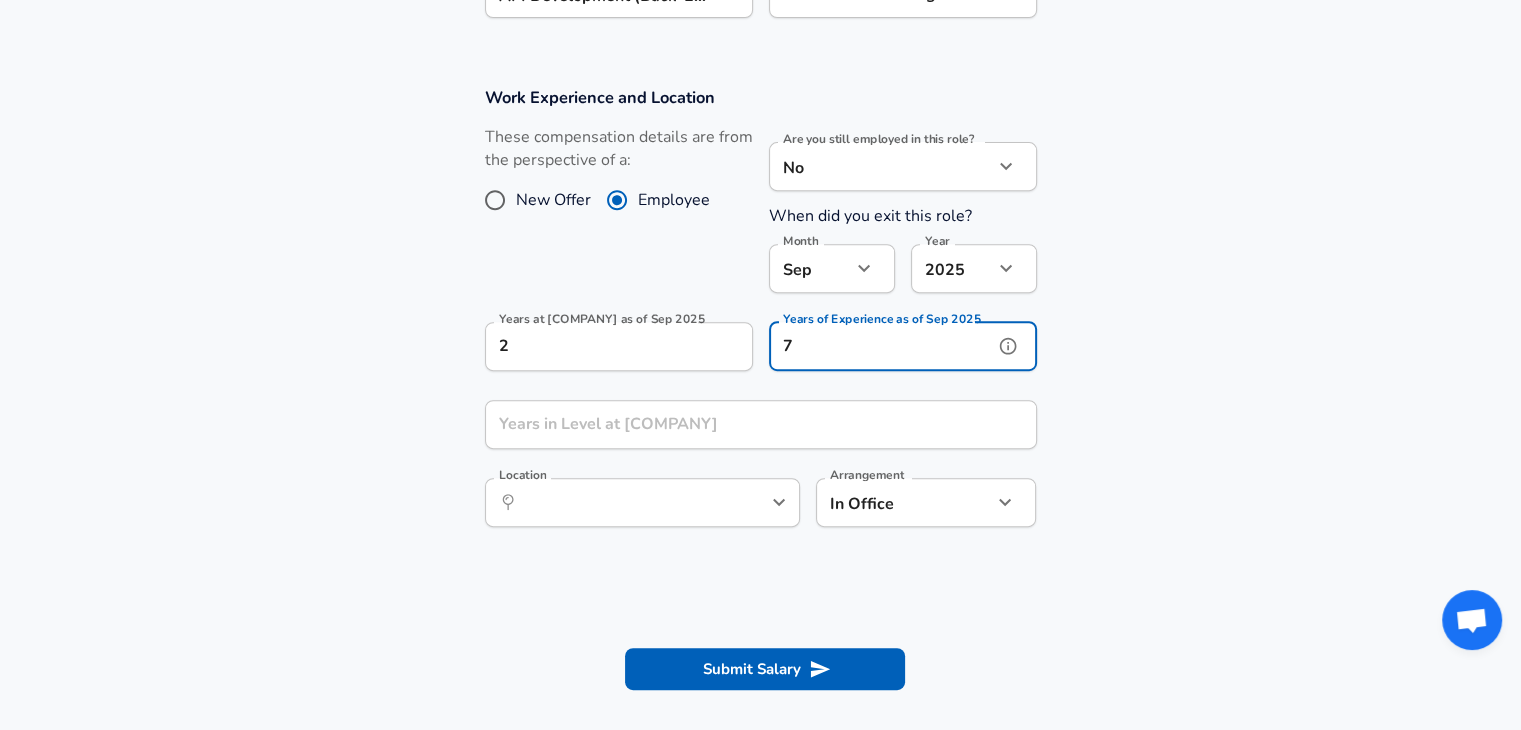 type on "7" 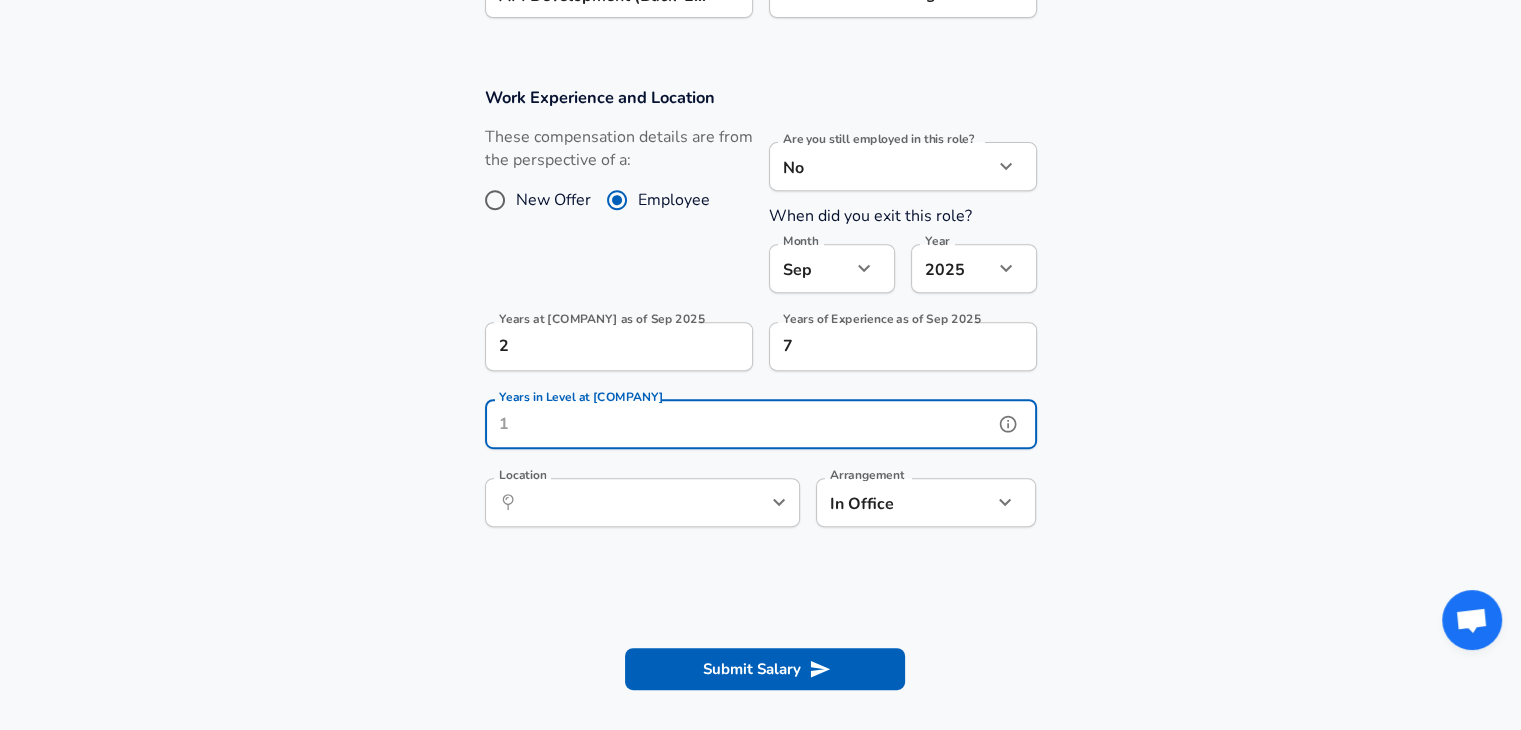 click on "Years in Level at [COMPANY]" at bounding box center [739, 424] 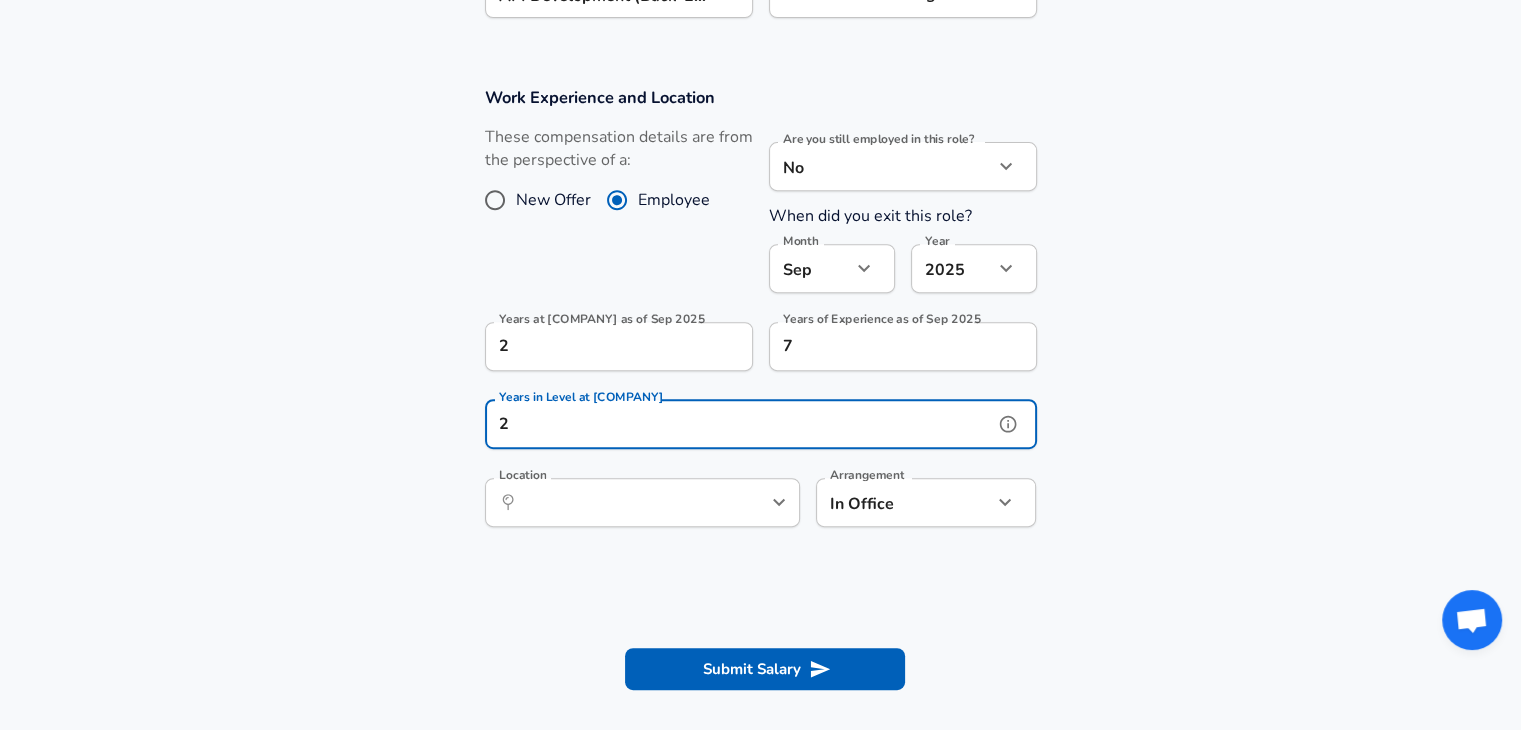 type on "2" 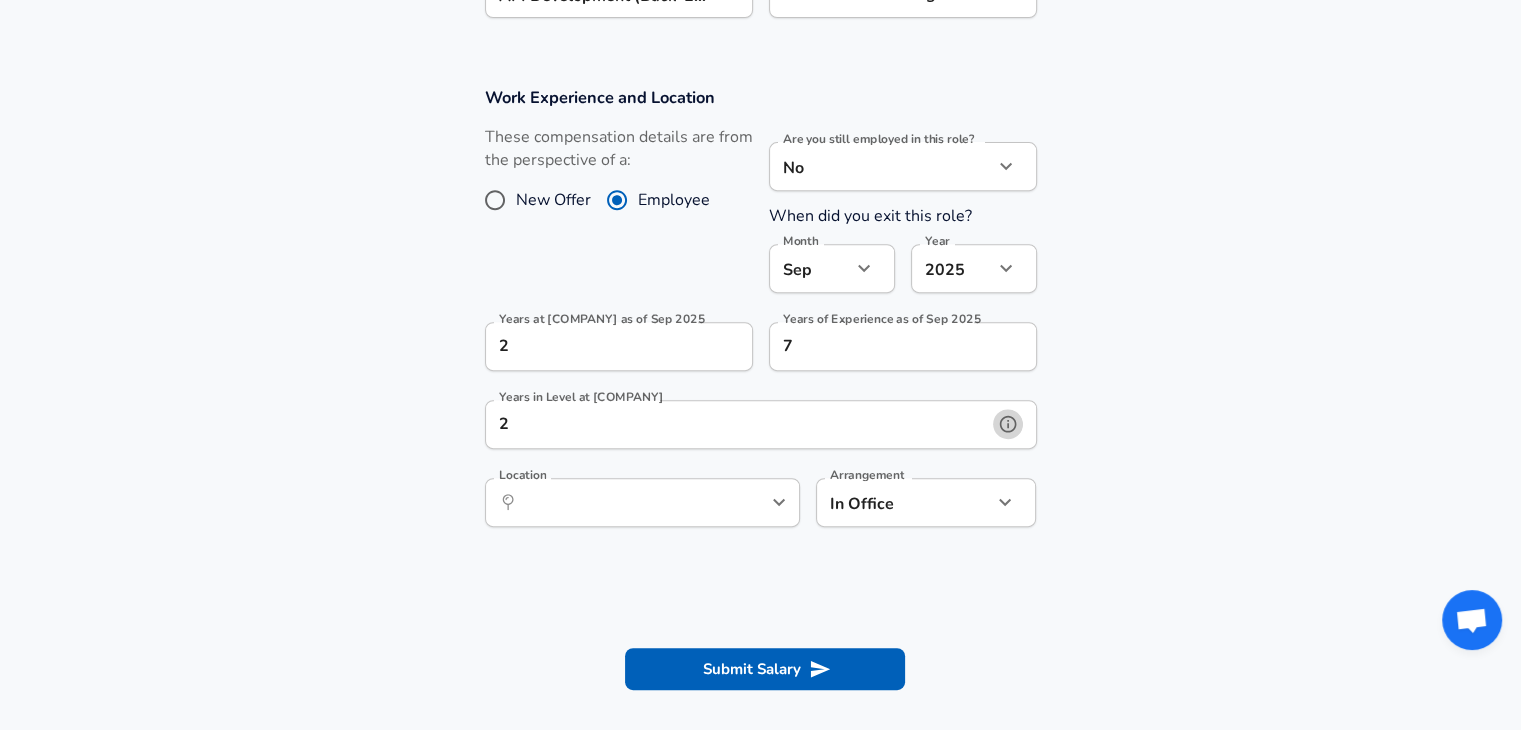 click 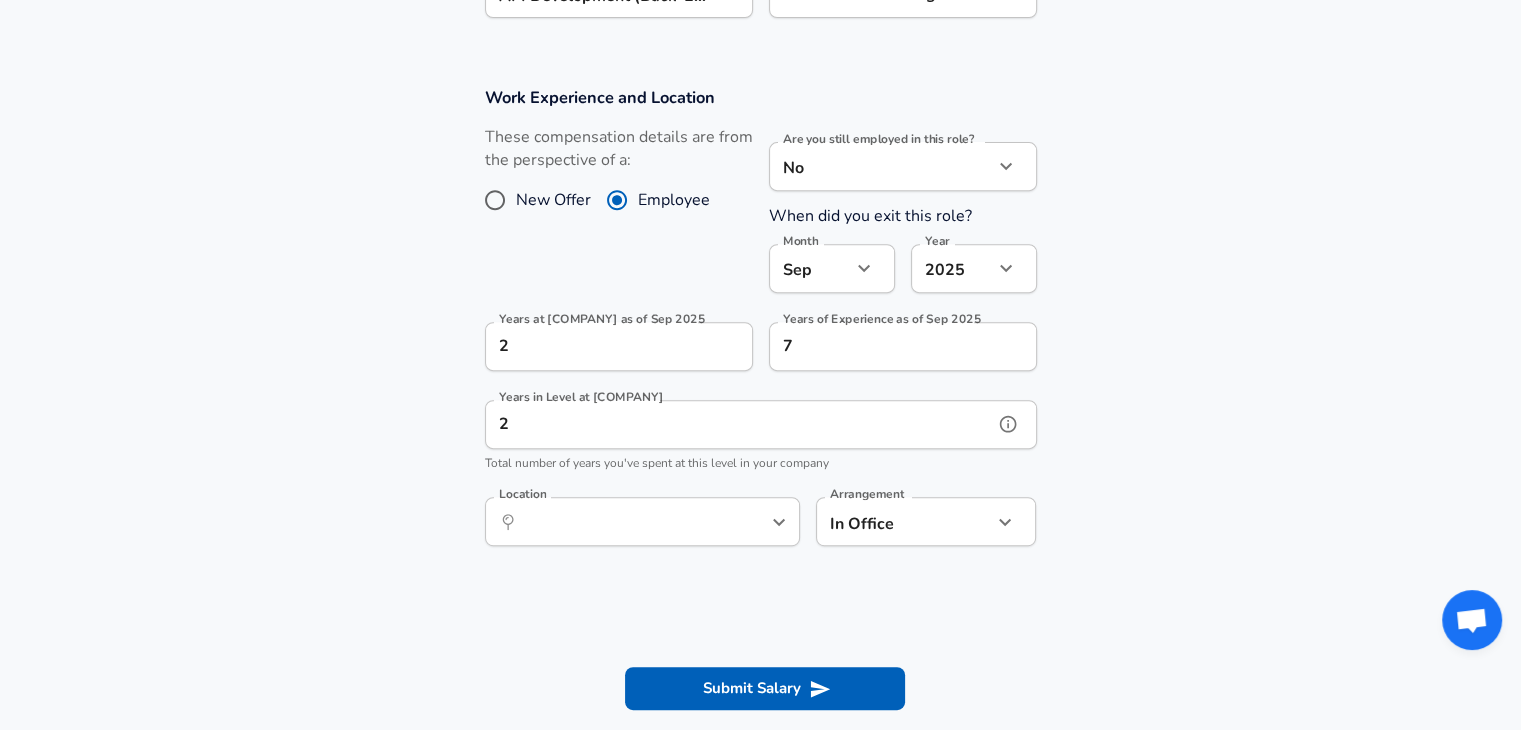 click on "​ Location" at bounding box center [642, 521] 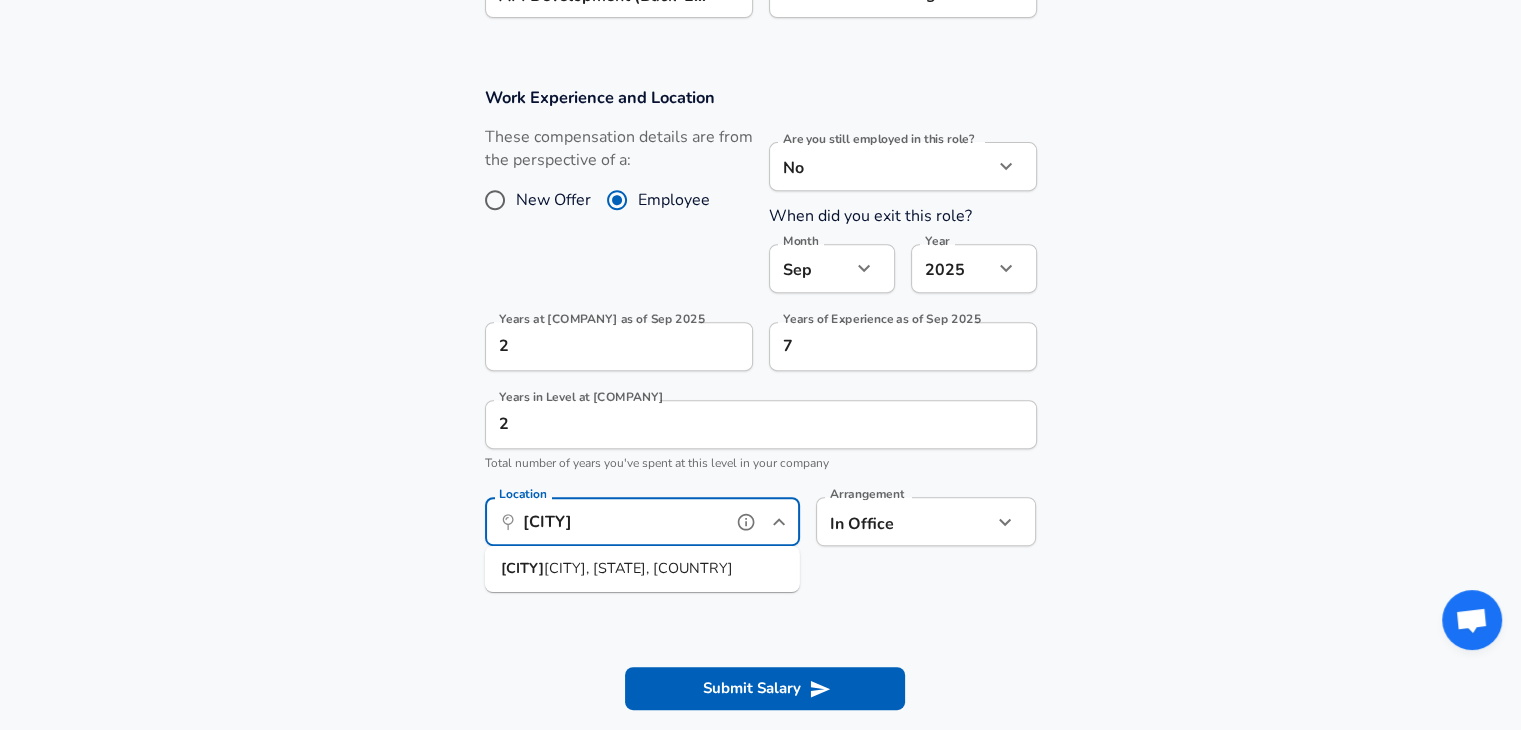 click on "[CITY], [STATE], [COUNTRY]" at bounding box center (642, 569) 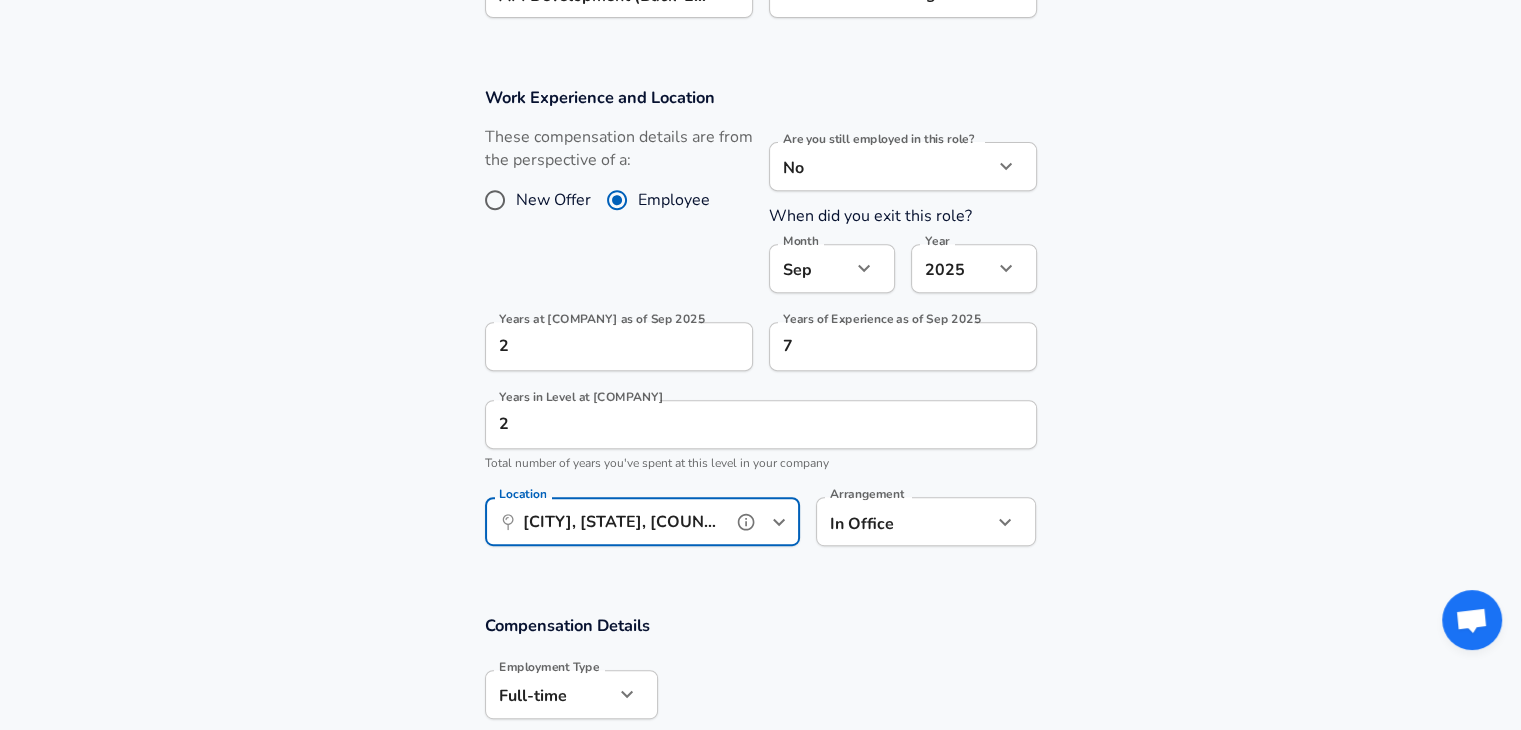 type on "[CITY], [STATE], [COUNTRY]" 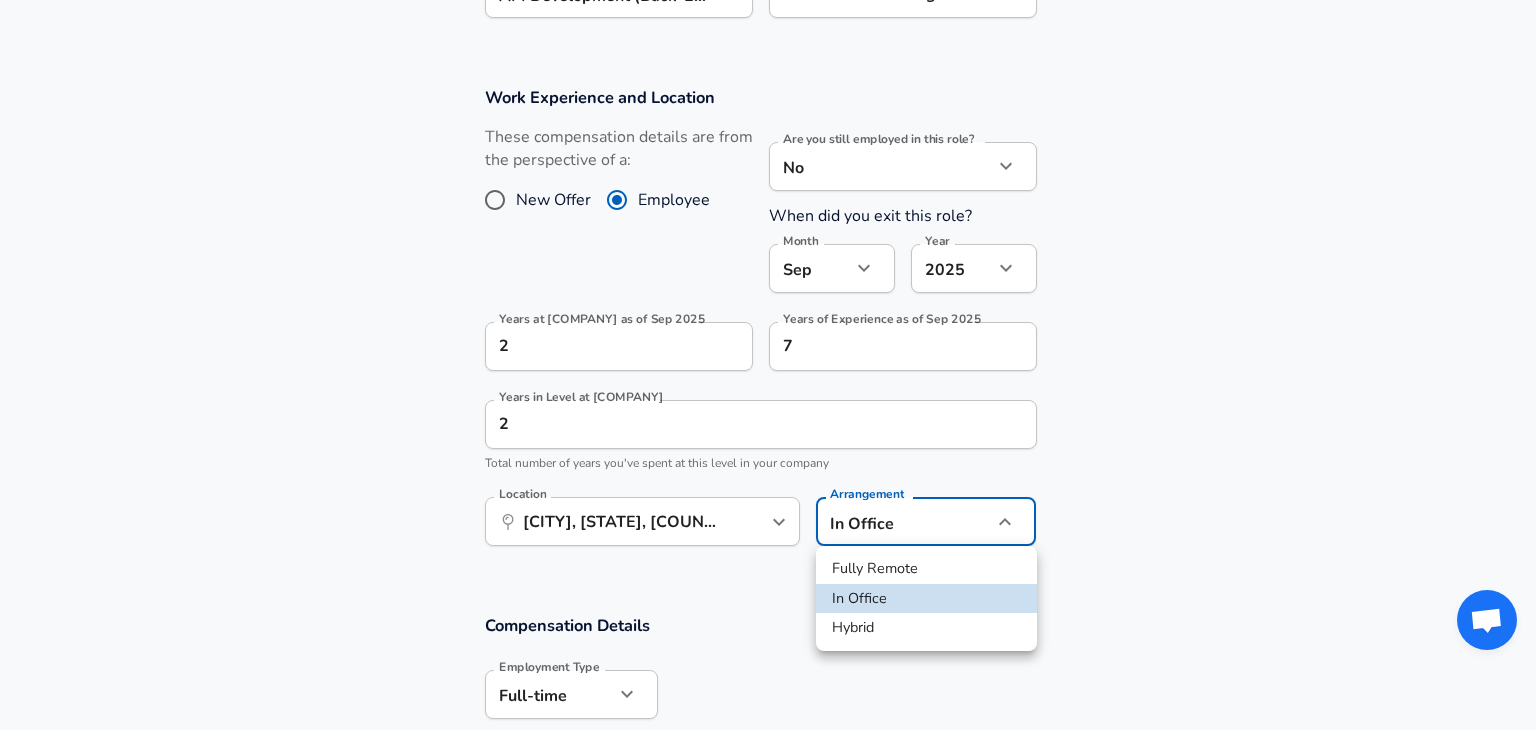 click on "Restart Add Your Salary Upload your offer letter   to verify your submission Enhance Privacy and Anonymity No Automatically hides specific fields until there are enough submissions to safely display the full details.   More Details Based on your submission and the data points that we have already collected, we will automatically hide and anonymize specific fields if there aren't enough data points to remain sufficiently anonymous. Company & Title Information   Enter the company you received your offer from Company [COMPANY] Company   Select the title that closest resembles your official title. This should be similar to the title that was present on your offer letter. Title Software Engineer Title Job Family Software Engineer Job Family   Select a Specialization that best fits your role. If you can't find one, select 'Other' to enter a custom specialization Select Specialization API Development (Back-End) API Development (Back-End) Select Specialization   Level Senior Software Engineer Level New Offer Employee" at bounding box center (768, -426) 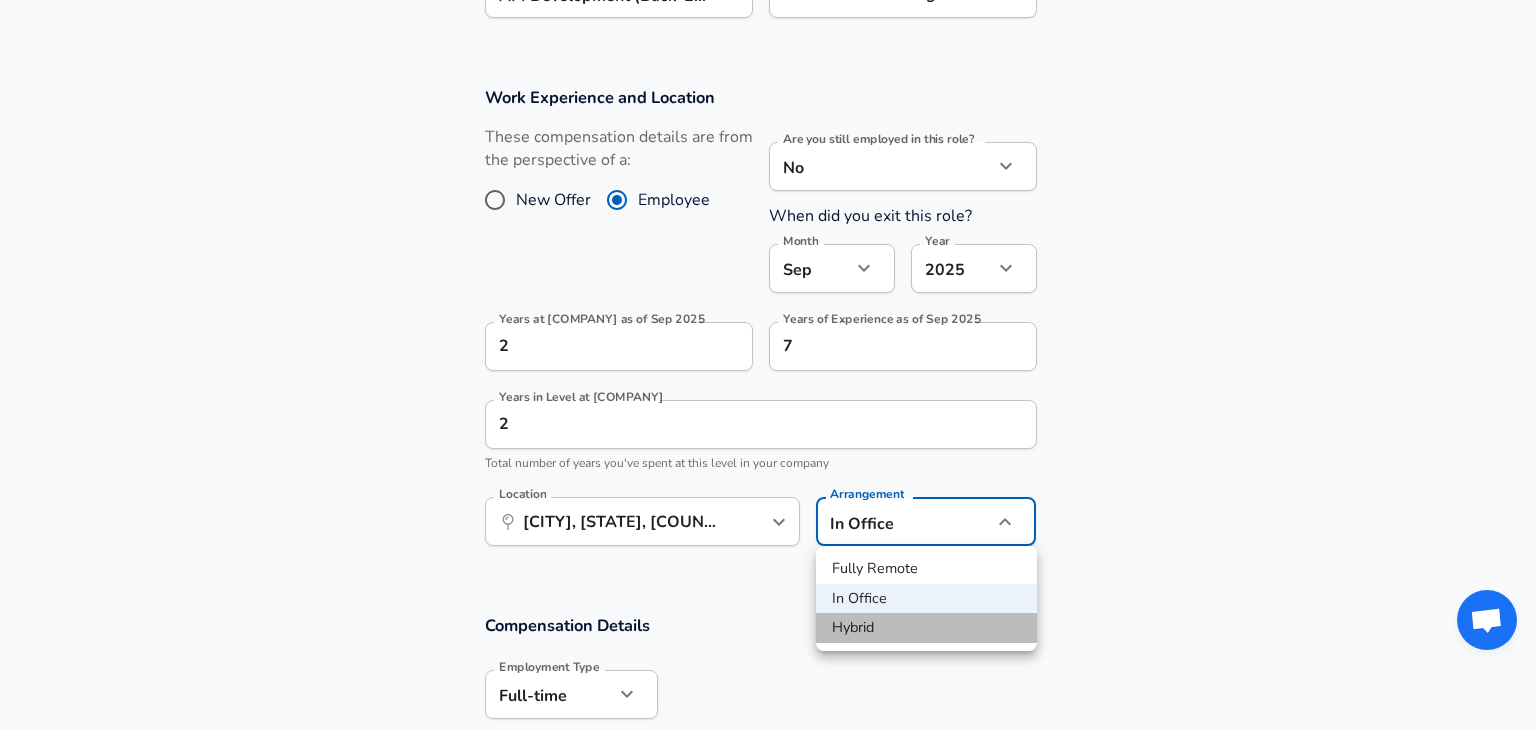 click on "Hybrid" at bounding box center [926, 628] 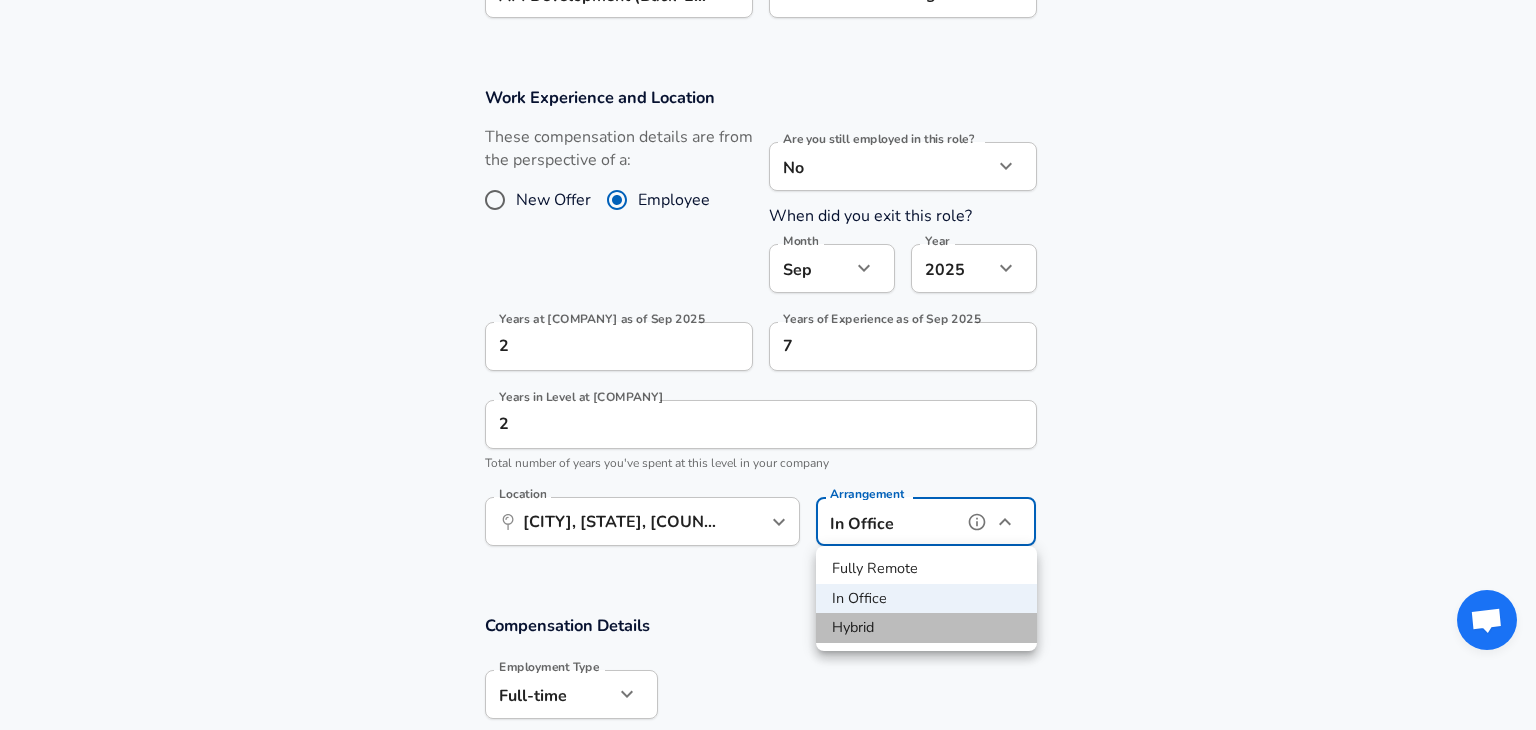 type on "hybrid" 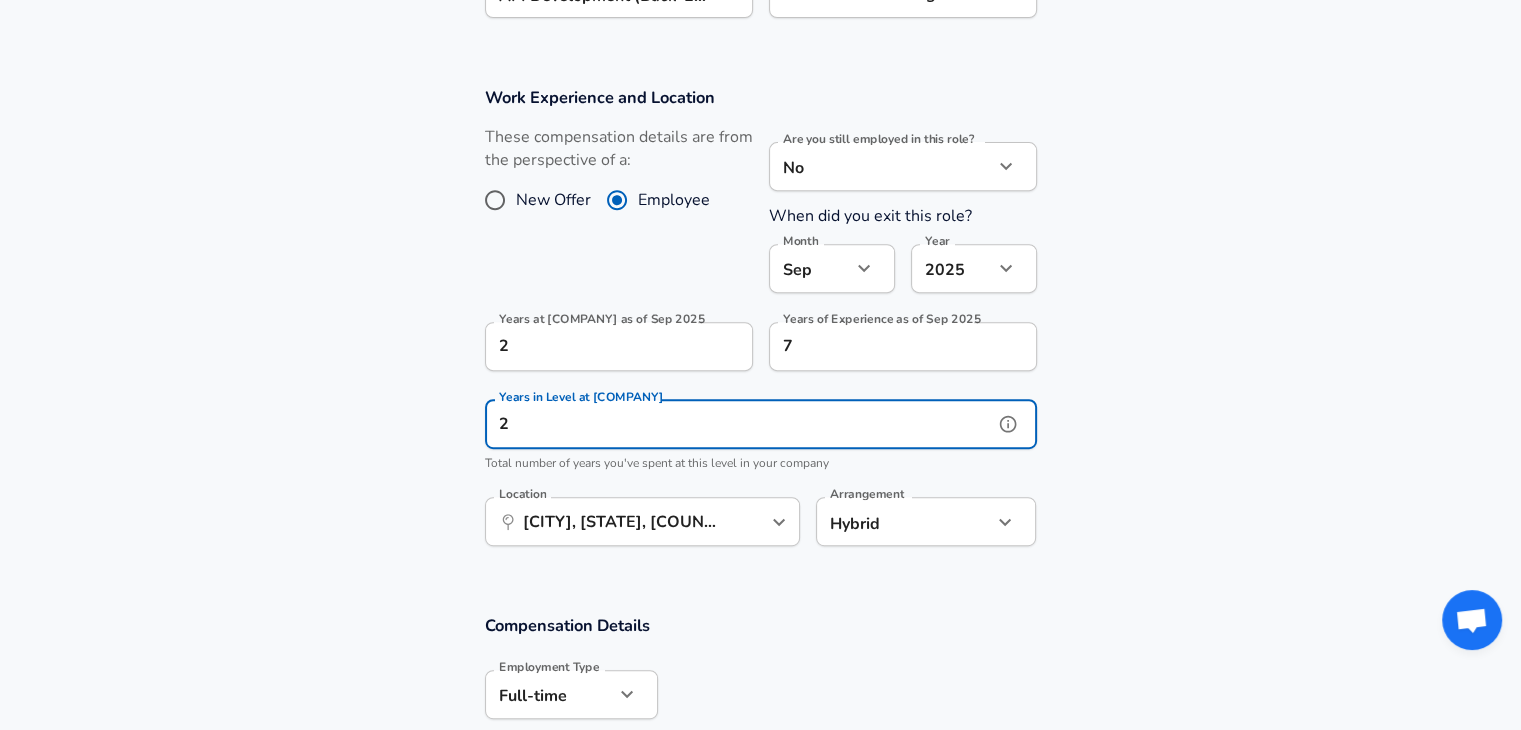 click on "2" at bounding box center [739, 424] 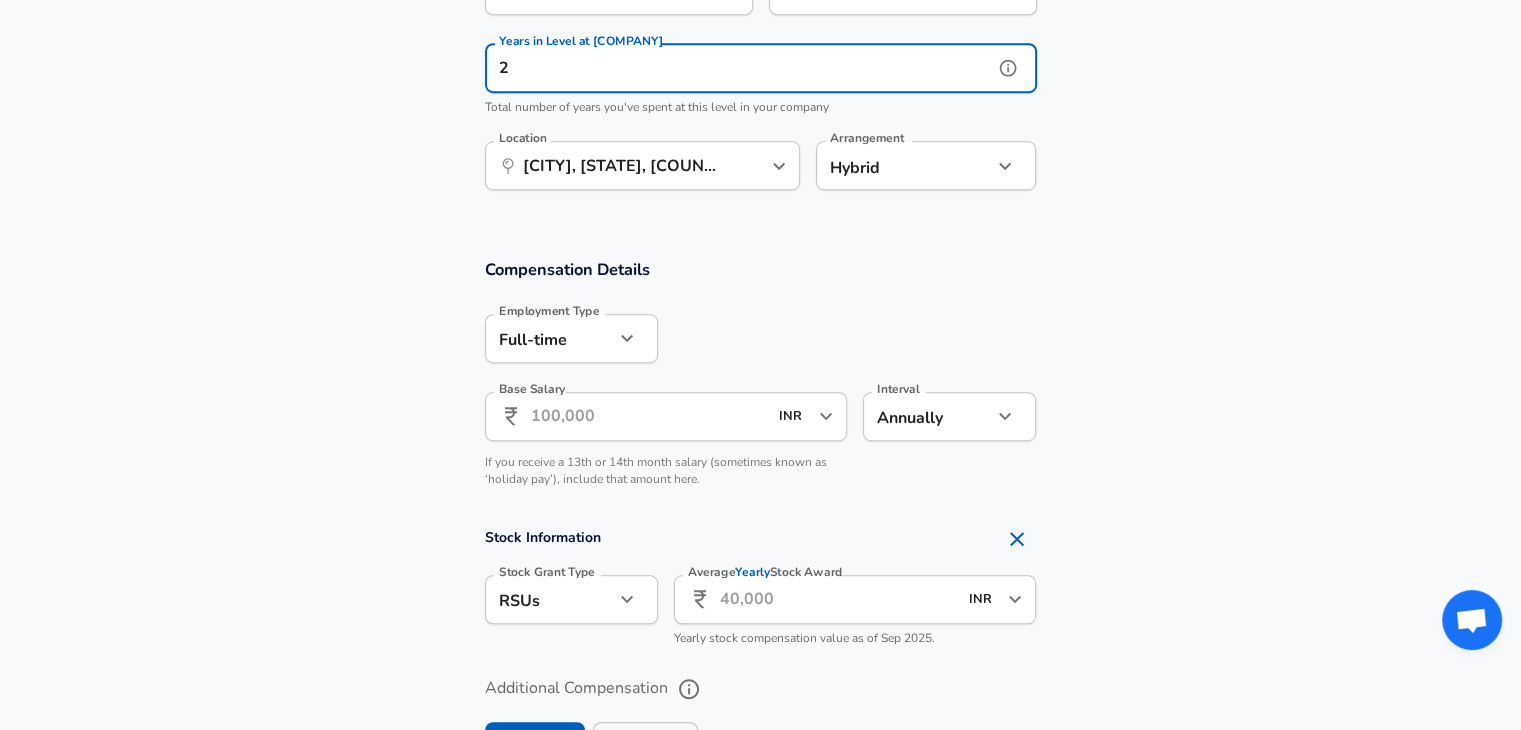 scroll, scrollTop: 1162, scrollLeft: 0, axis: vertical 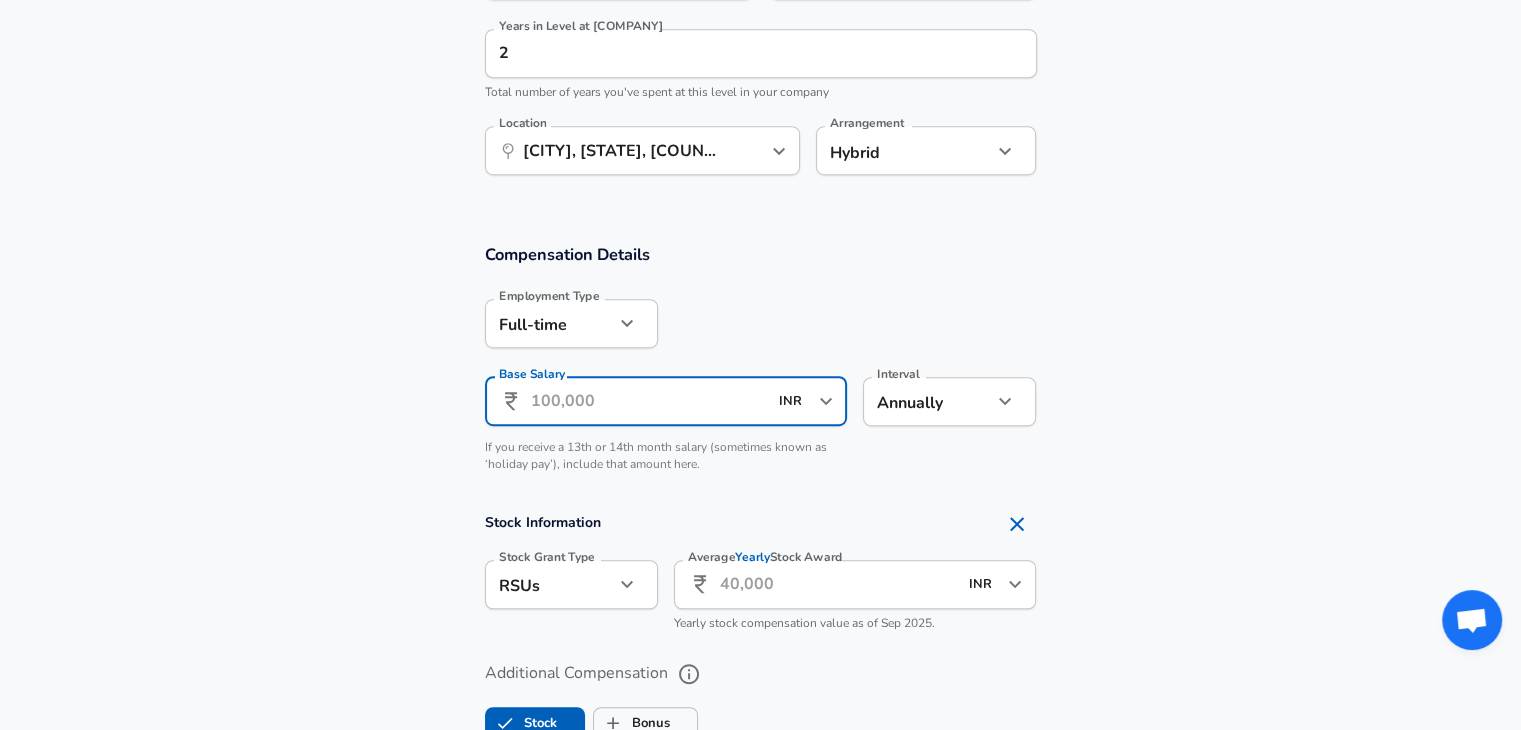 click on "Base Salary" at bounding box center (649, 401) 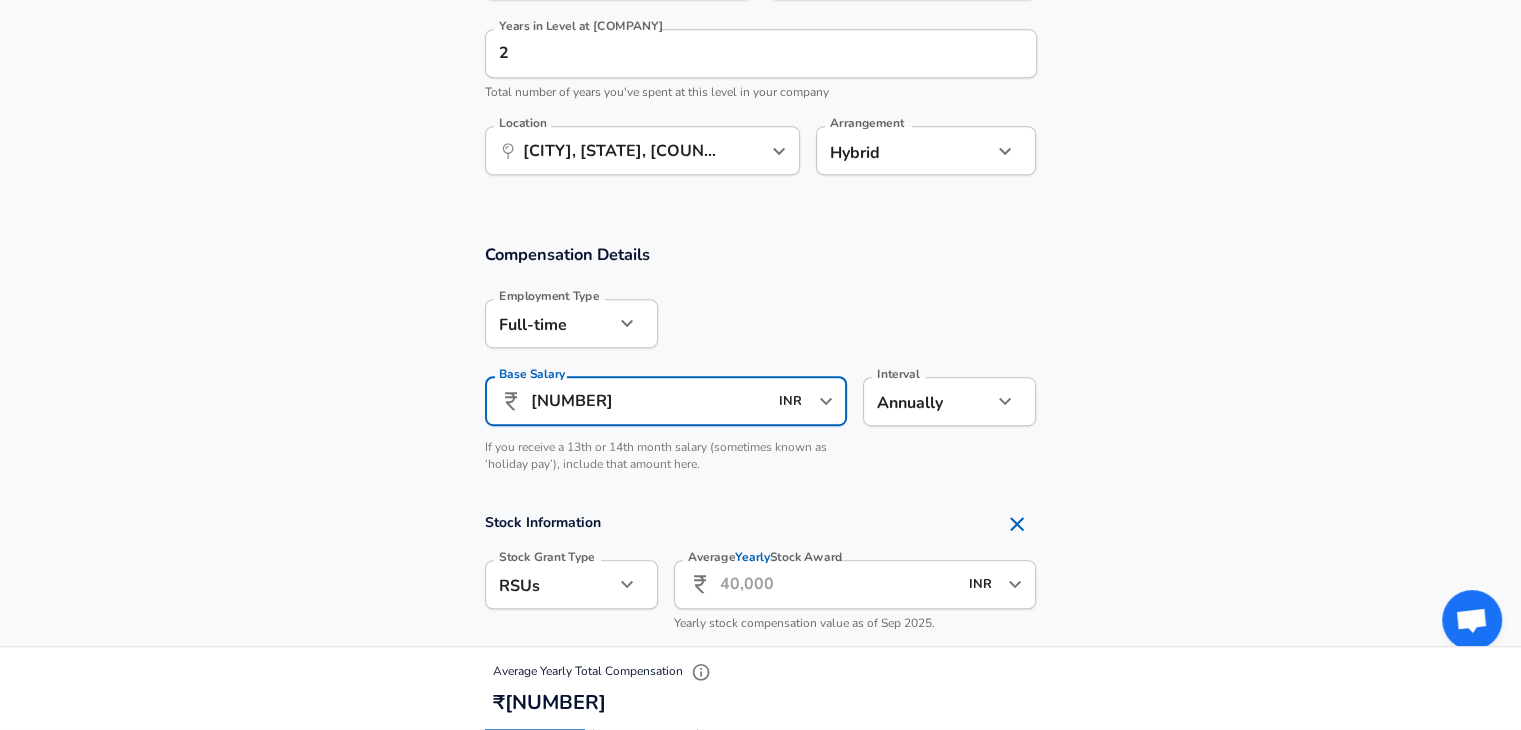 click on "[NUMBER]" at bounding box center (649, 401) 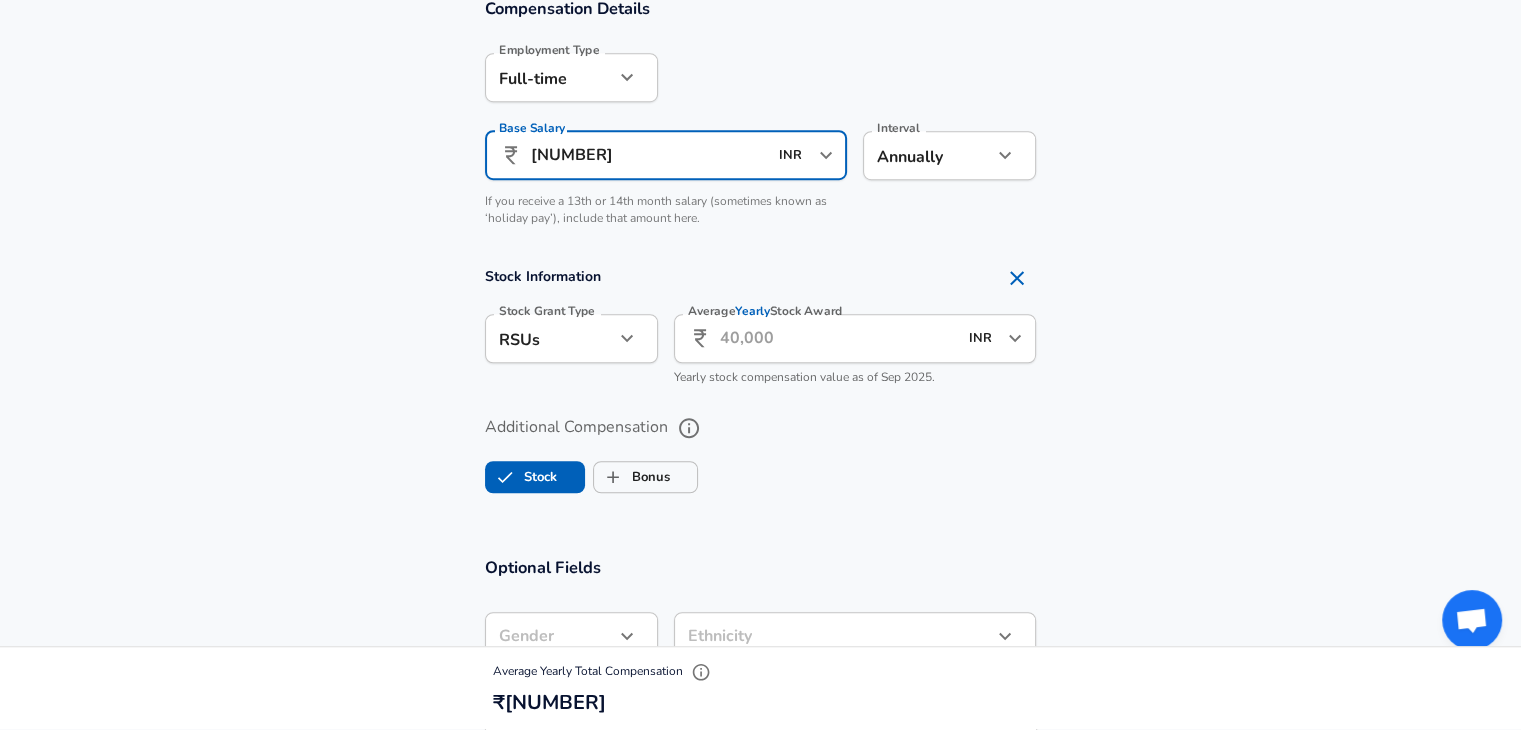 scroll, scrollTop: 1410, scrollLeft: 0, axis: vertical 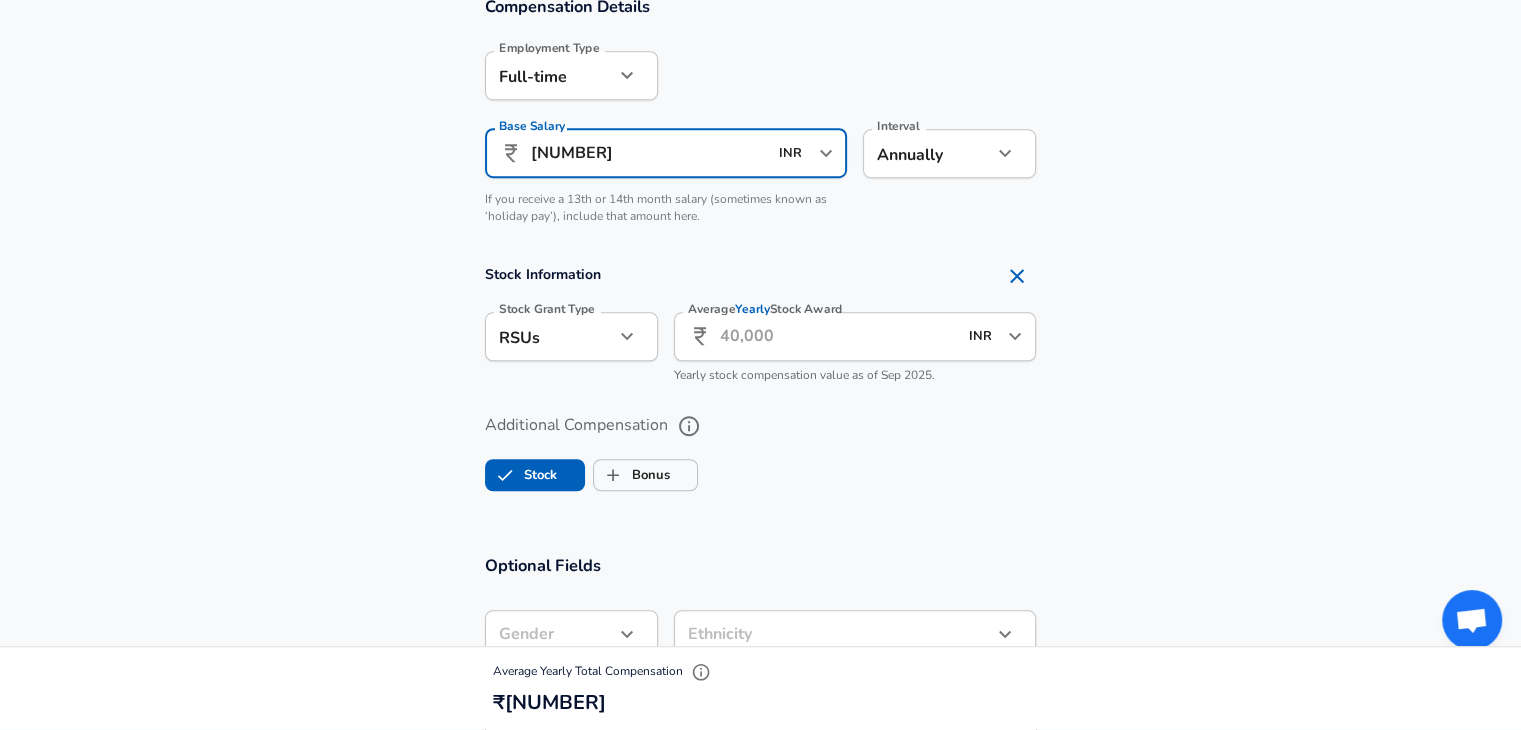 type on "[NUMBER]" 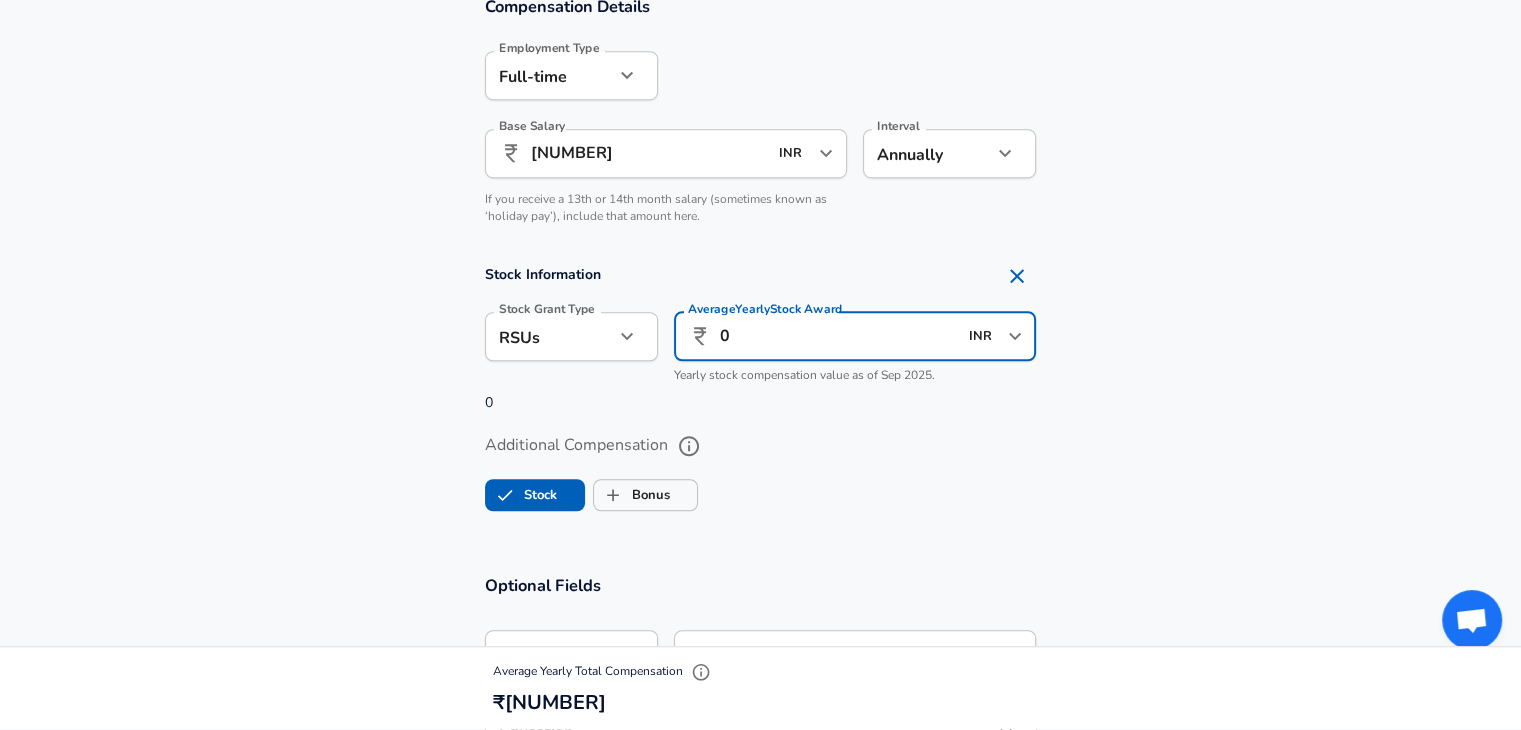 type on "0" 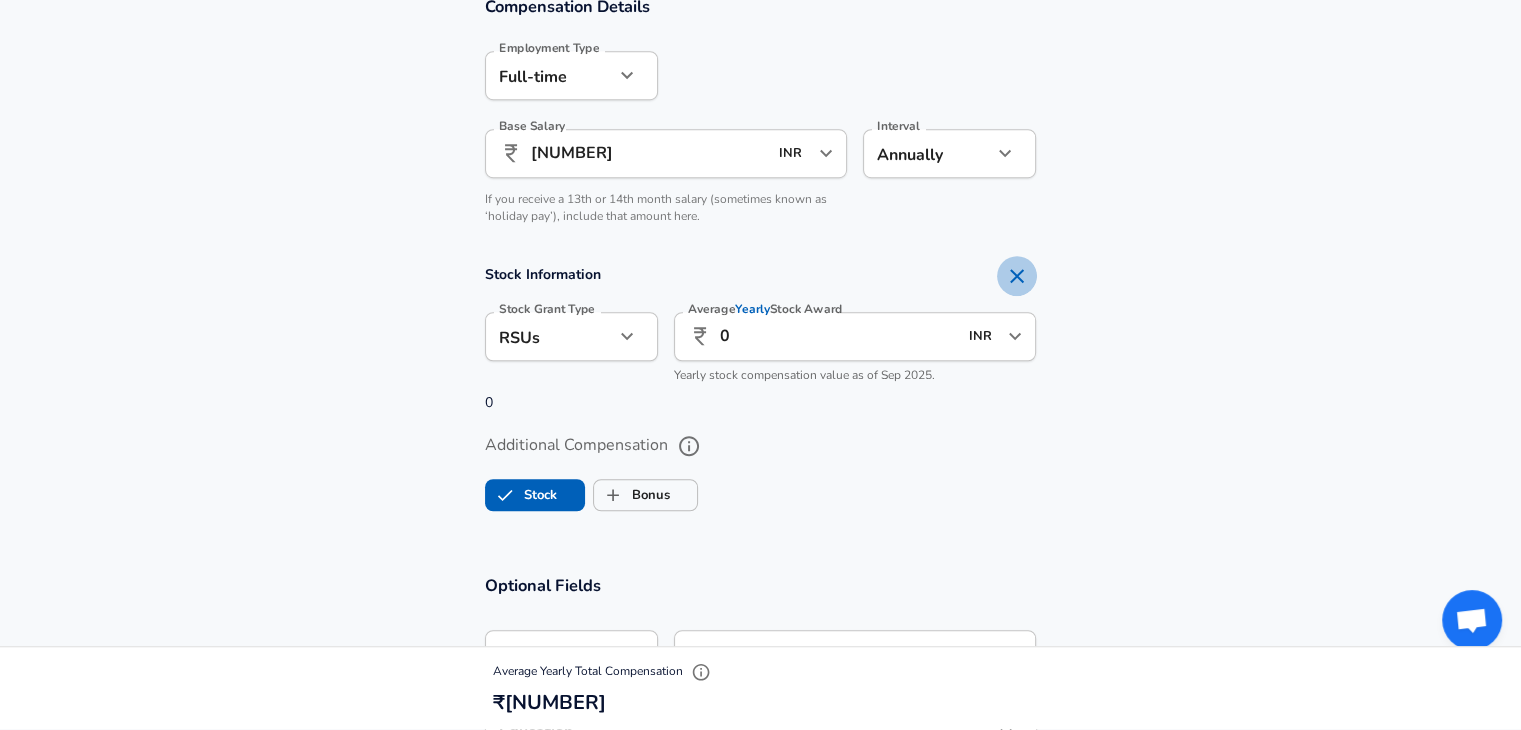 click 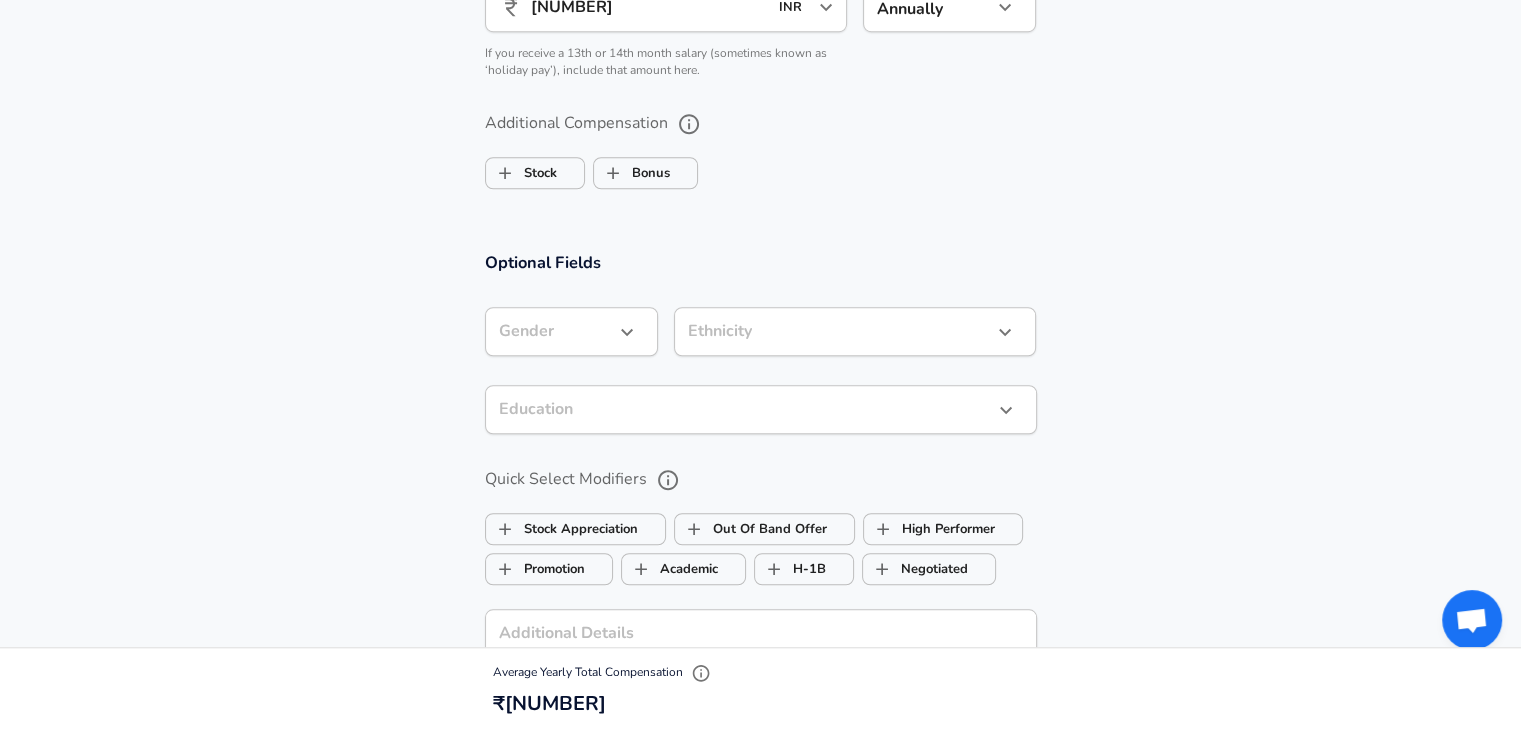 scroll, scrollTop: 1558, scrollLeft: 0, axis: vertical 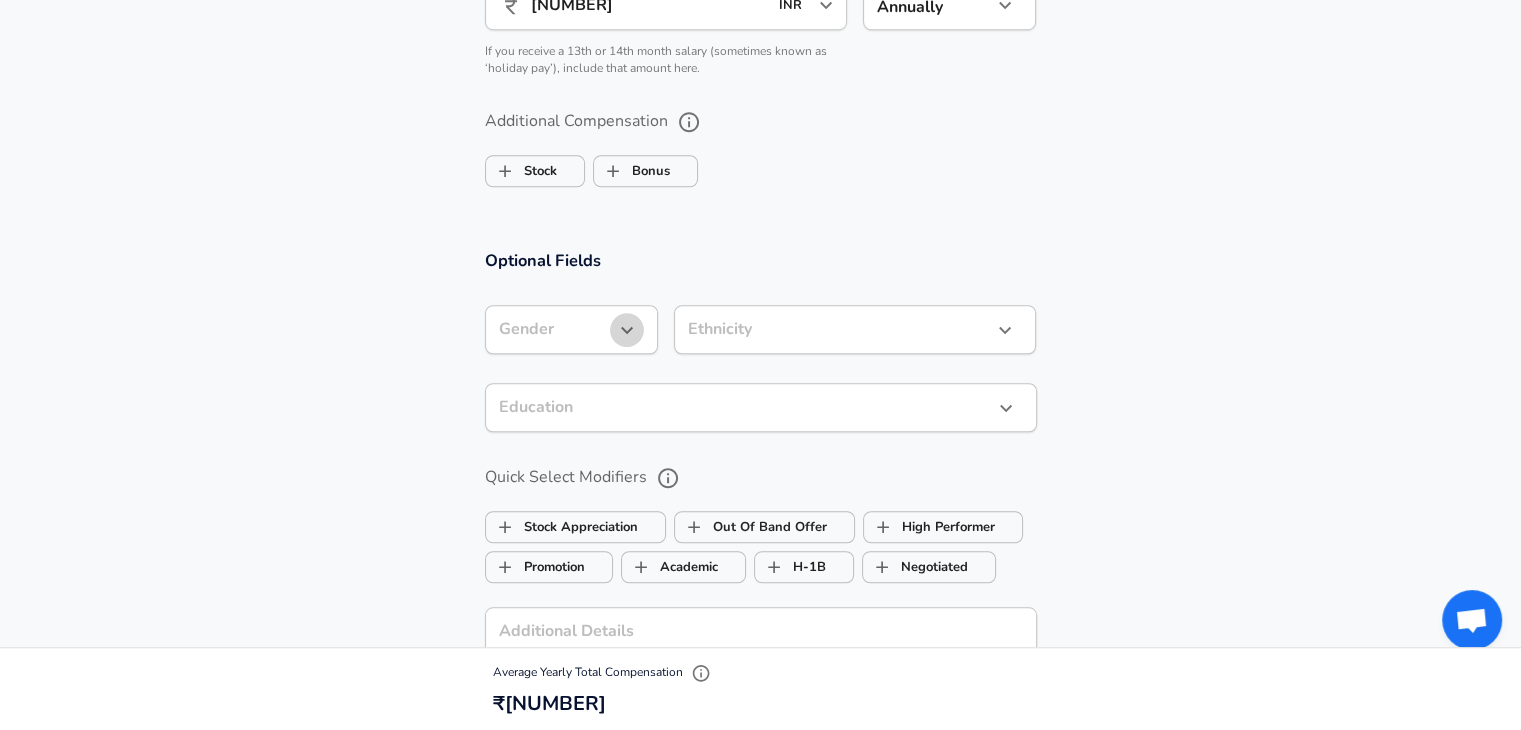 click 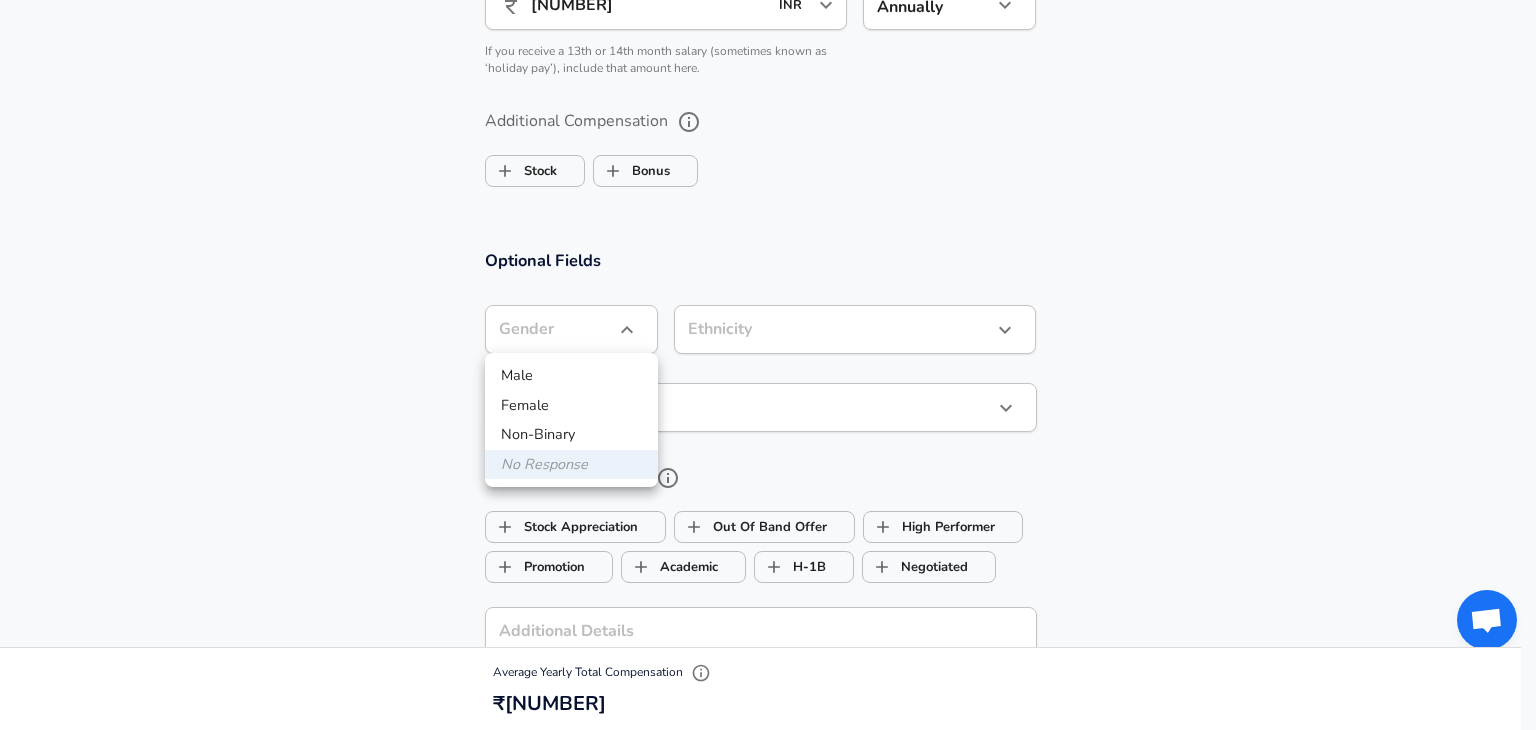type 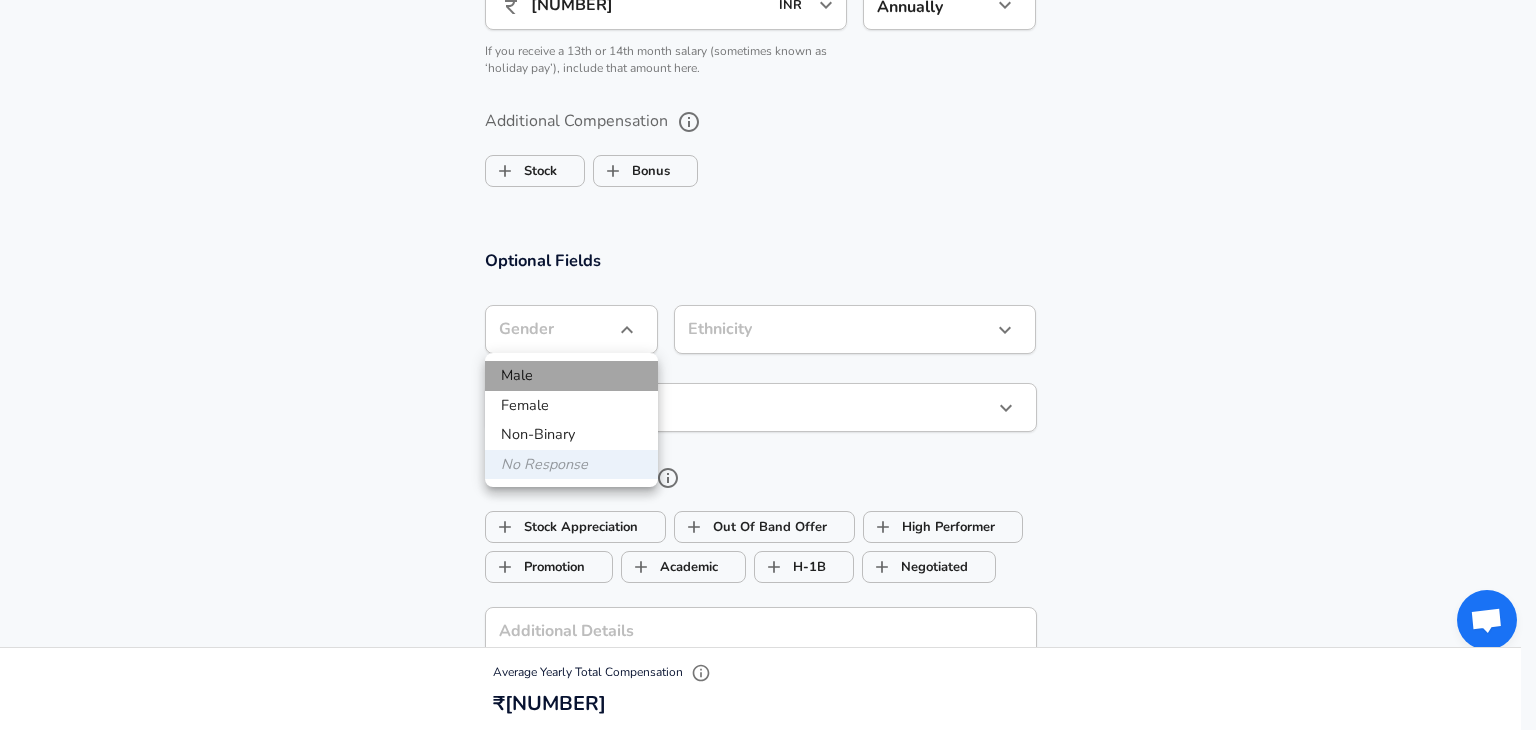 click on "Male" at bounding box center (571, 376) 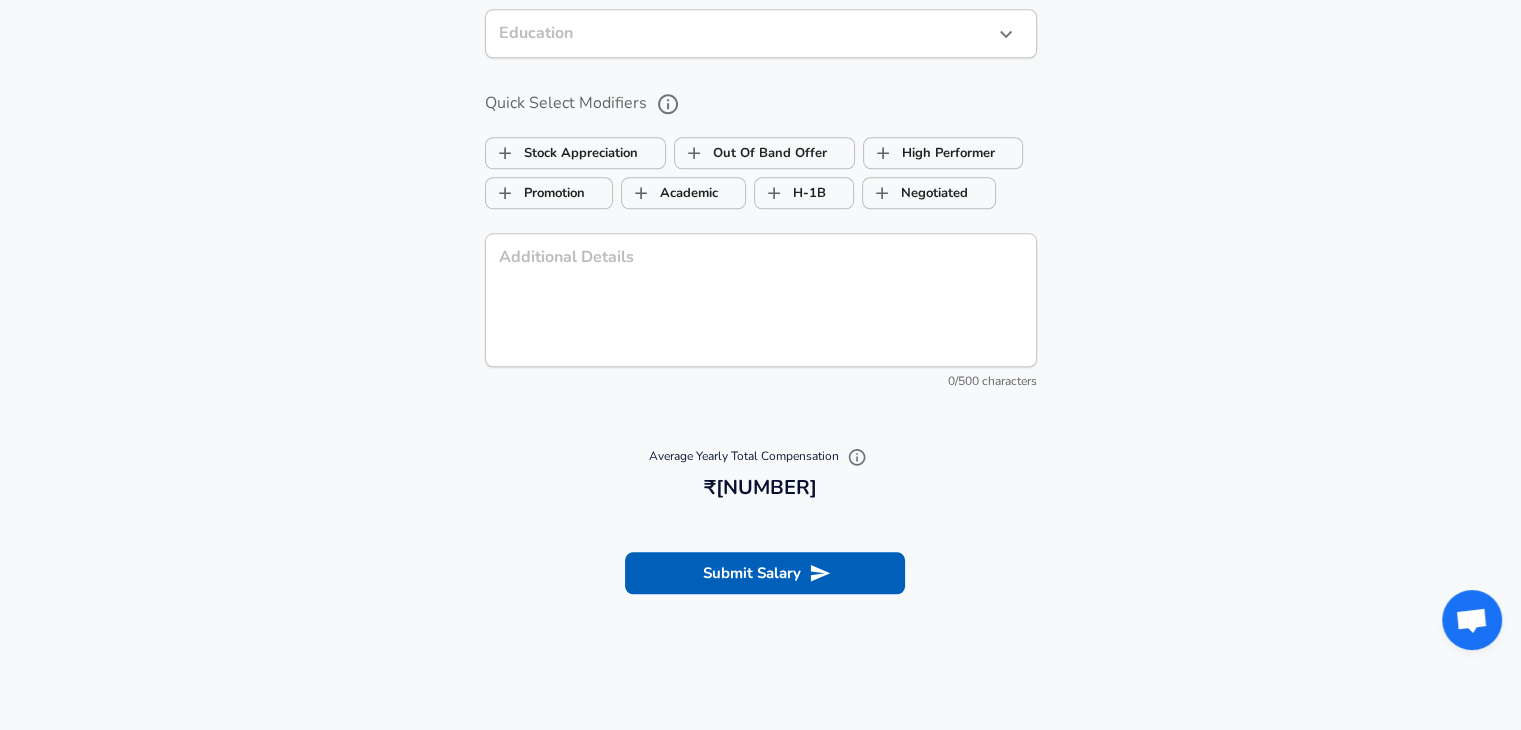 scroll, scrollTop: 1934, scrollLeft: 0, axis: vertical 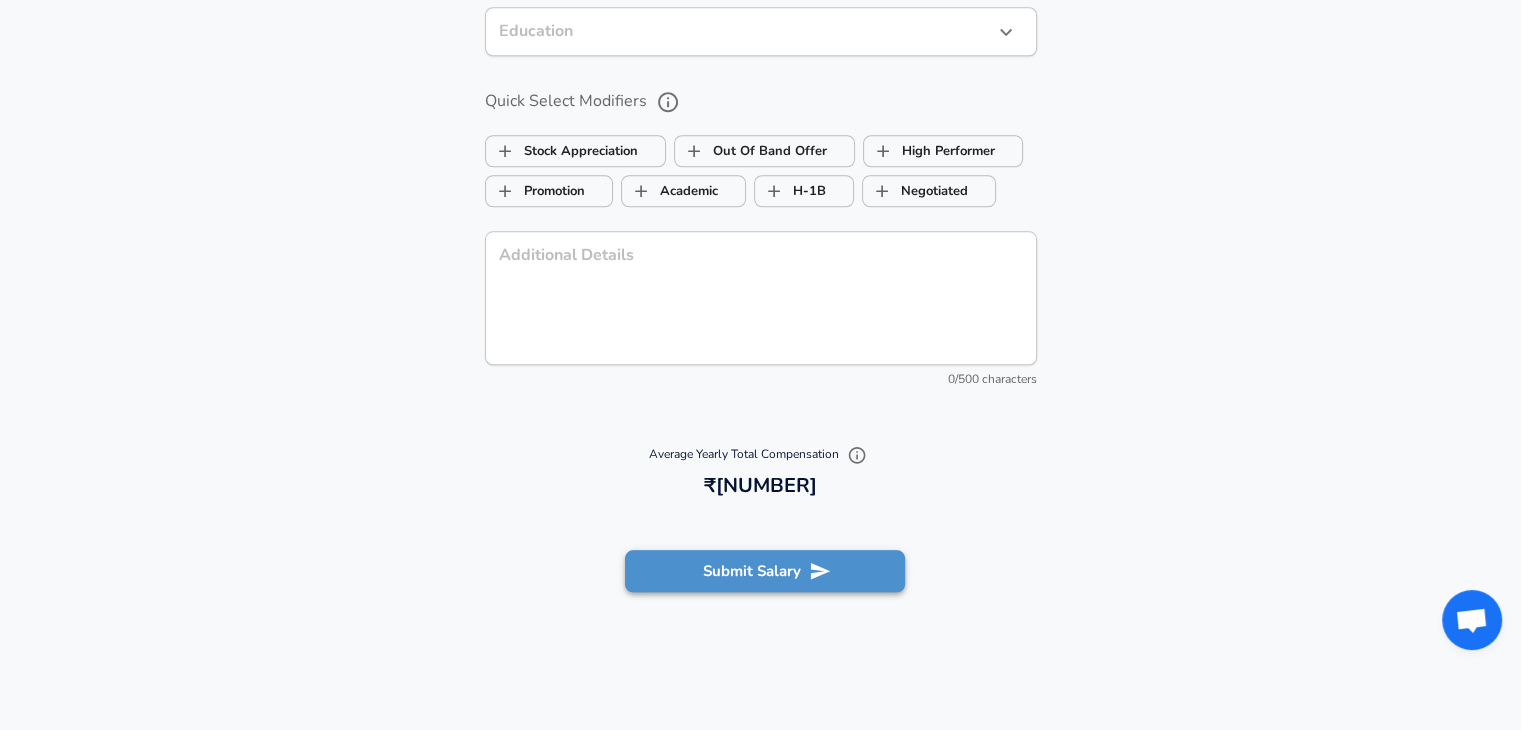 click on "Submit Salary" at bounding box center [765, 571] 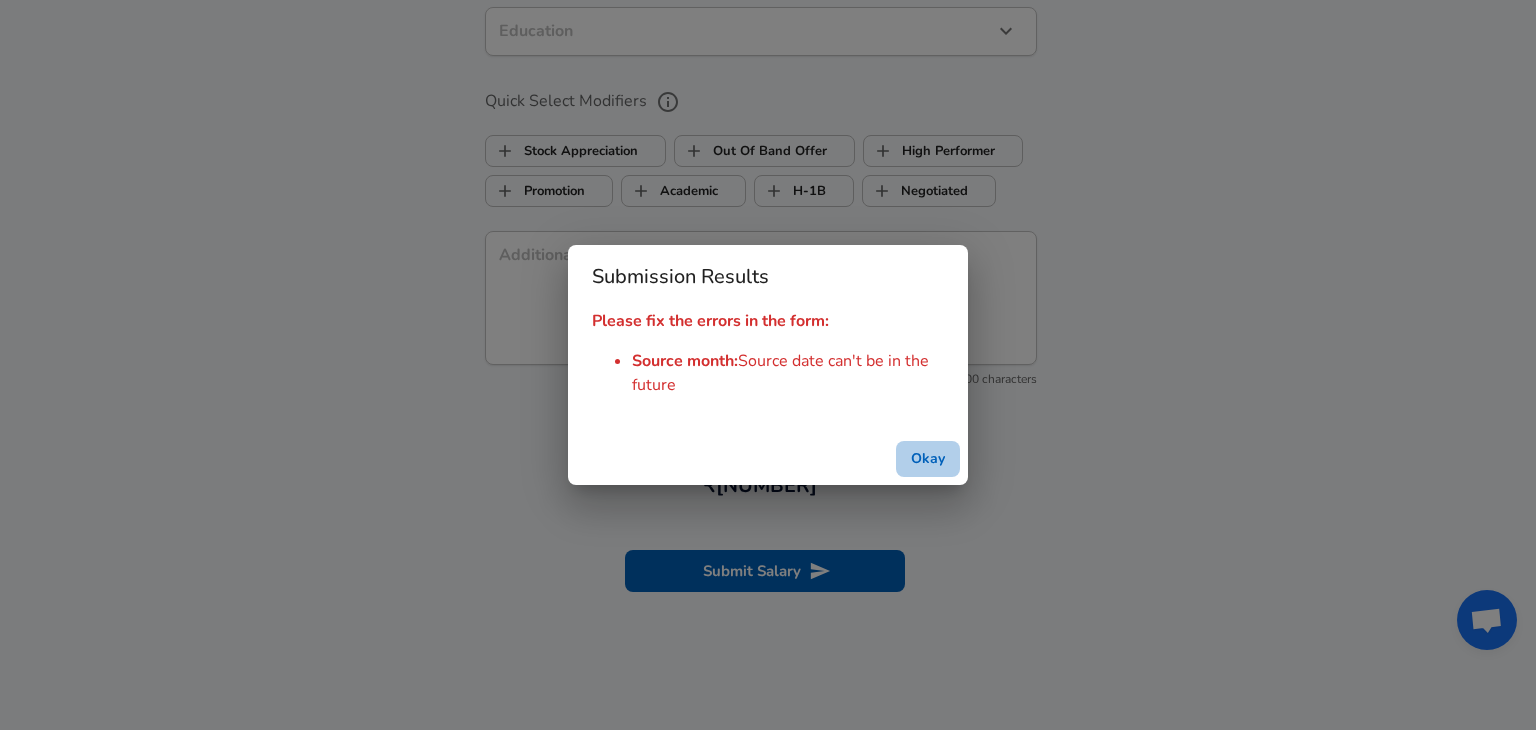 click on "Okay" at bounding box center [928, 459] 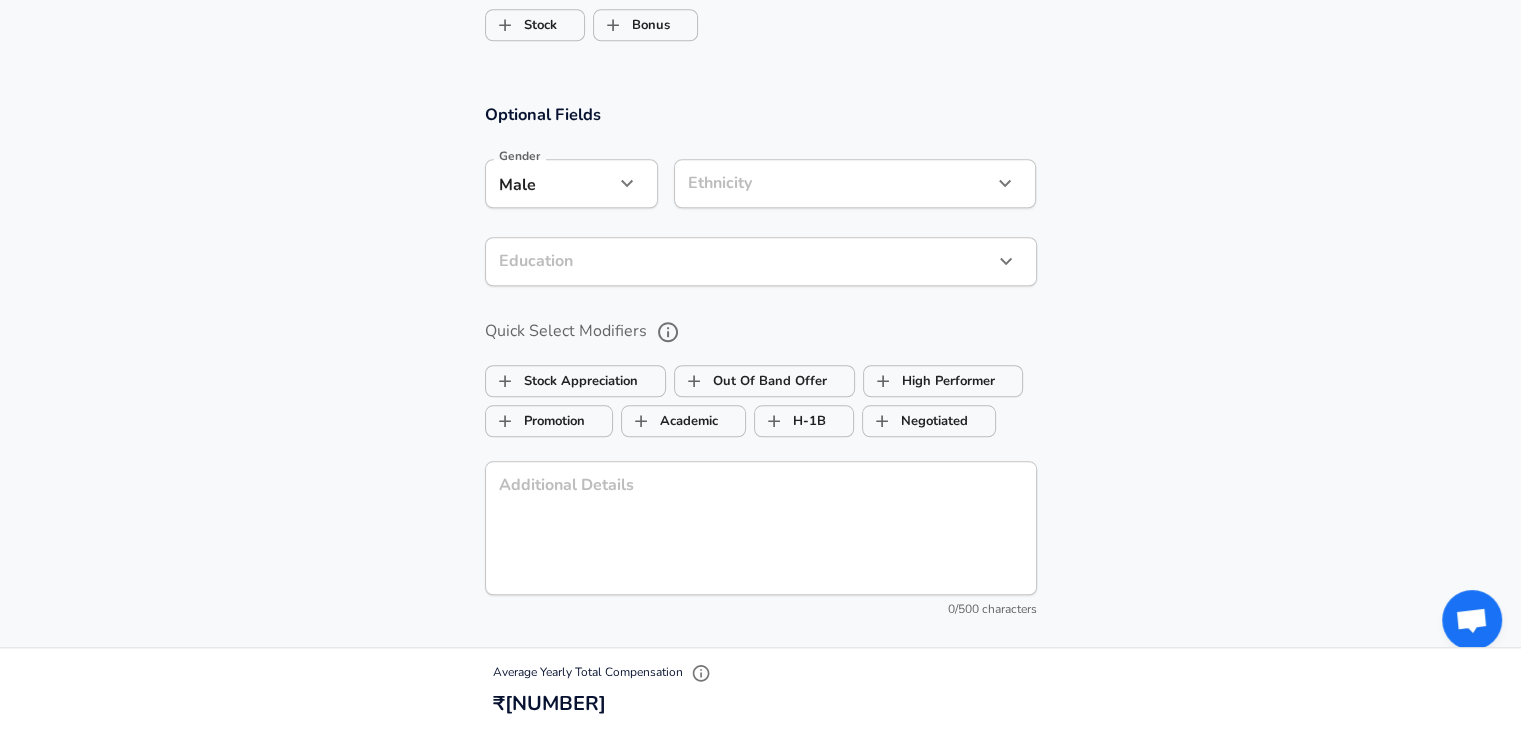 scroll, scrollTop: 1680, scrollLeft: 0, axis: vertical 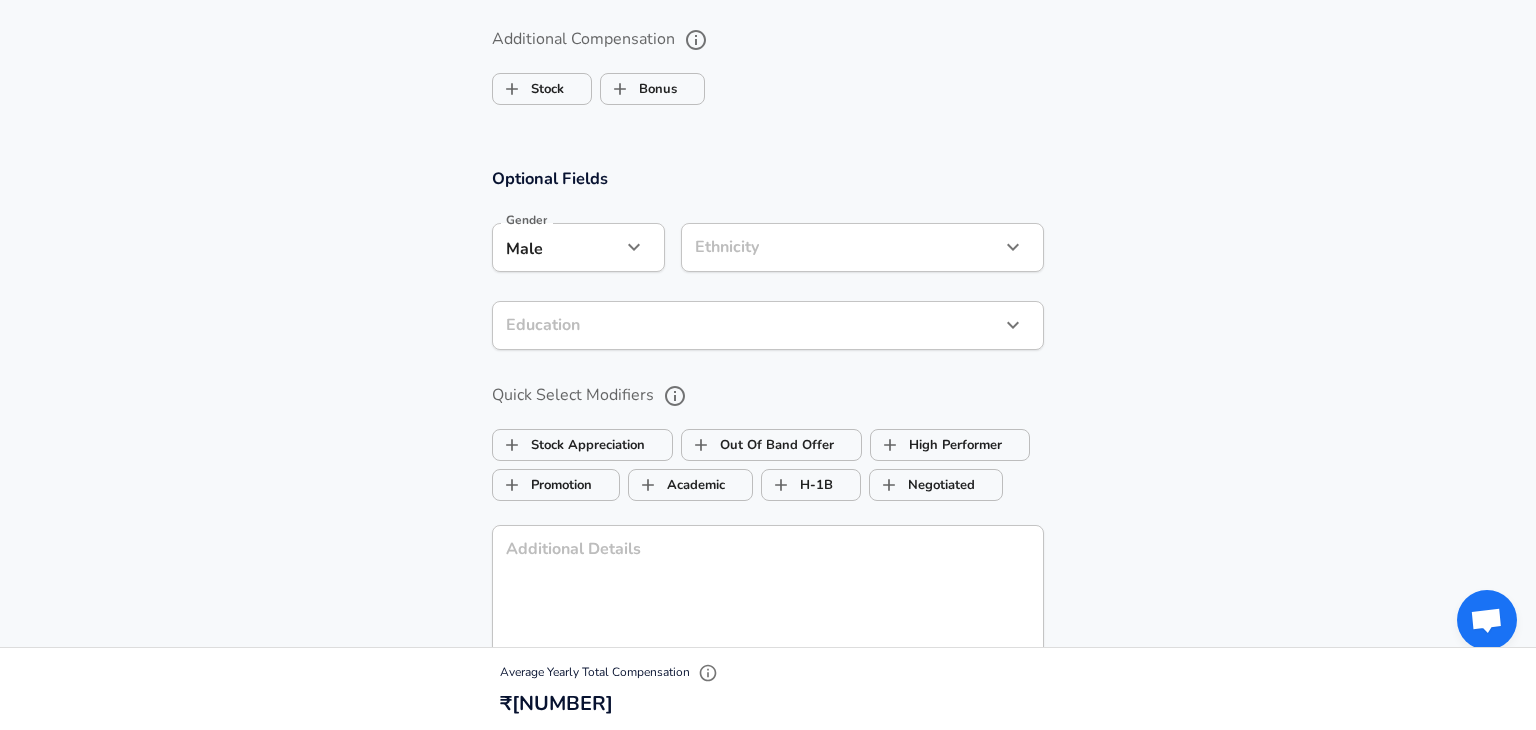 click on "Restart Add Your Salary Upload your offer letter   to verify your submission Enhance Privacy and Anonymity No Automatically hides specific fields until there are enough submissions to safely display the full details.   More Details Based on your submission and the data points that we have already collected, we will automatically hide and anonymize specific fields if there aren't enough data points to remain sufficiently anonymous. Company & Title Information   Enter the company you received your offer from Company [COMPANY] Company   Select the title that closest resembles your official title. This should be similar to the title that was present on your offer letter. Title Software Engineer Title Job Family Software Engineer Job Family   Select a Specialization that best fits your role. If you can't find one, select 'Other' to enter a custom specialization Select Specialization API Development (Back-End) API Development (Back-End) Select Specialization   Level Senior Software Engineer Level New Offer Employee" at bounding box center [768, -1315] 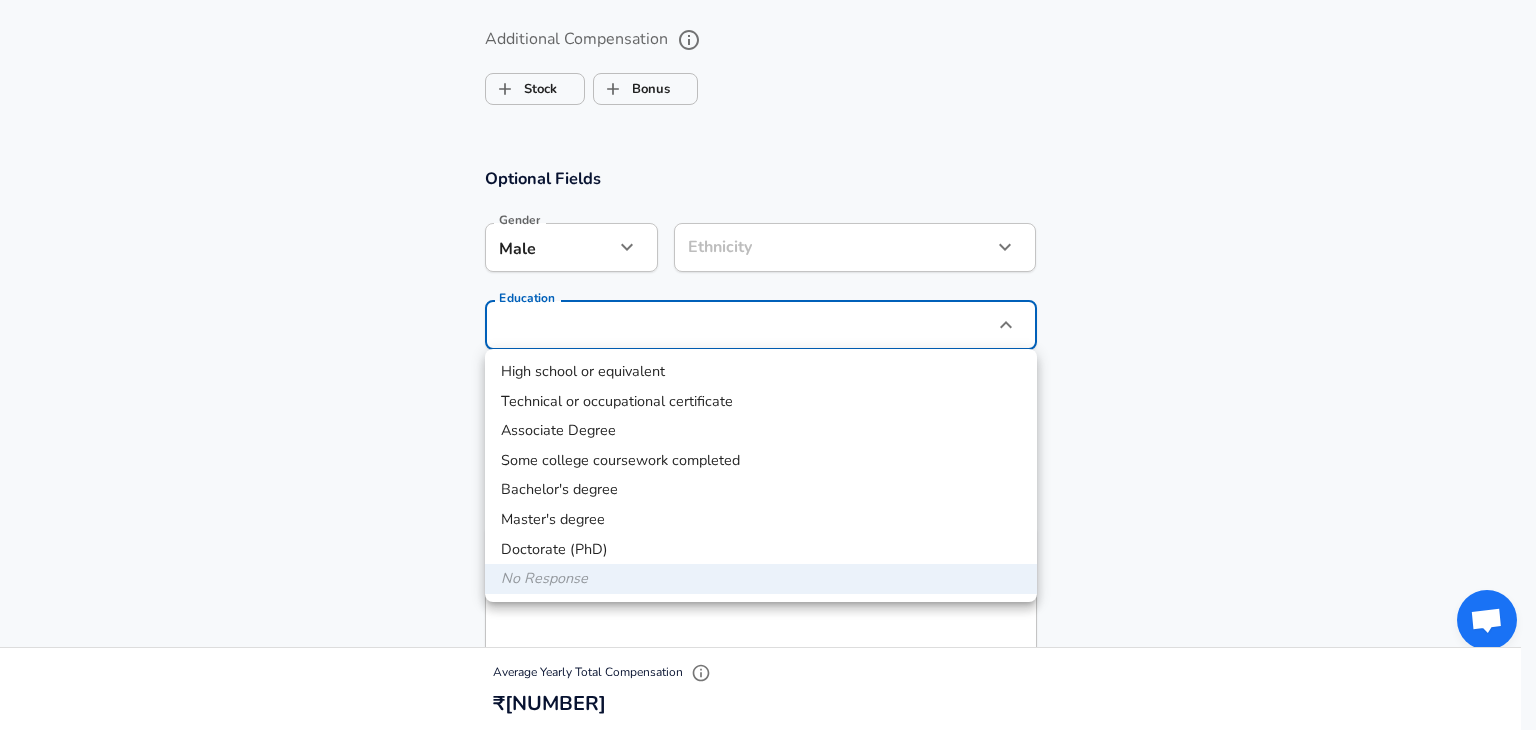 click on "Bachelor's degree" at bounding box center [761, 490] 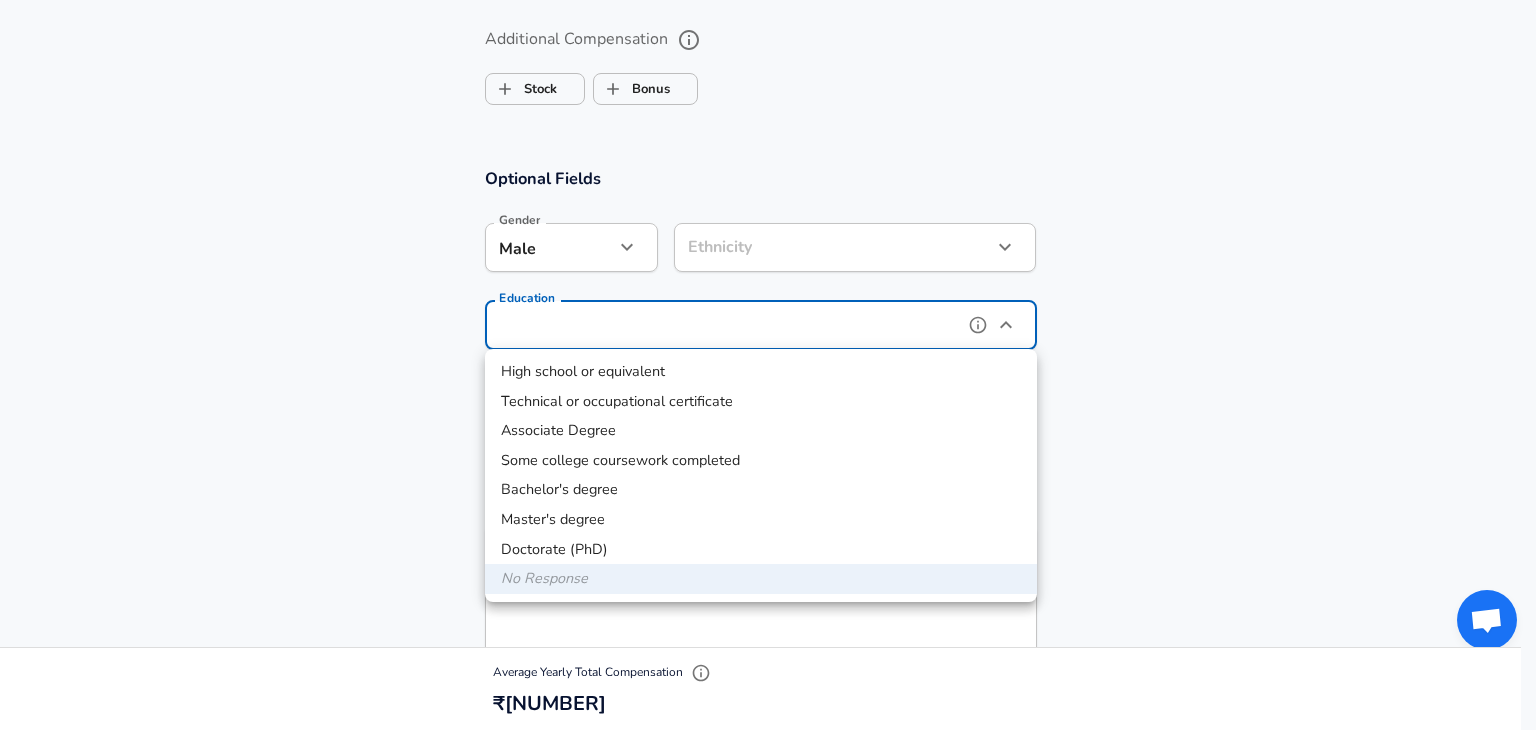 type on "Bachelors degree" 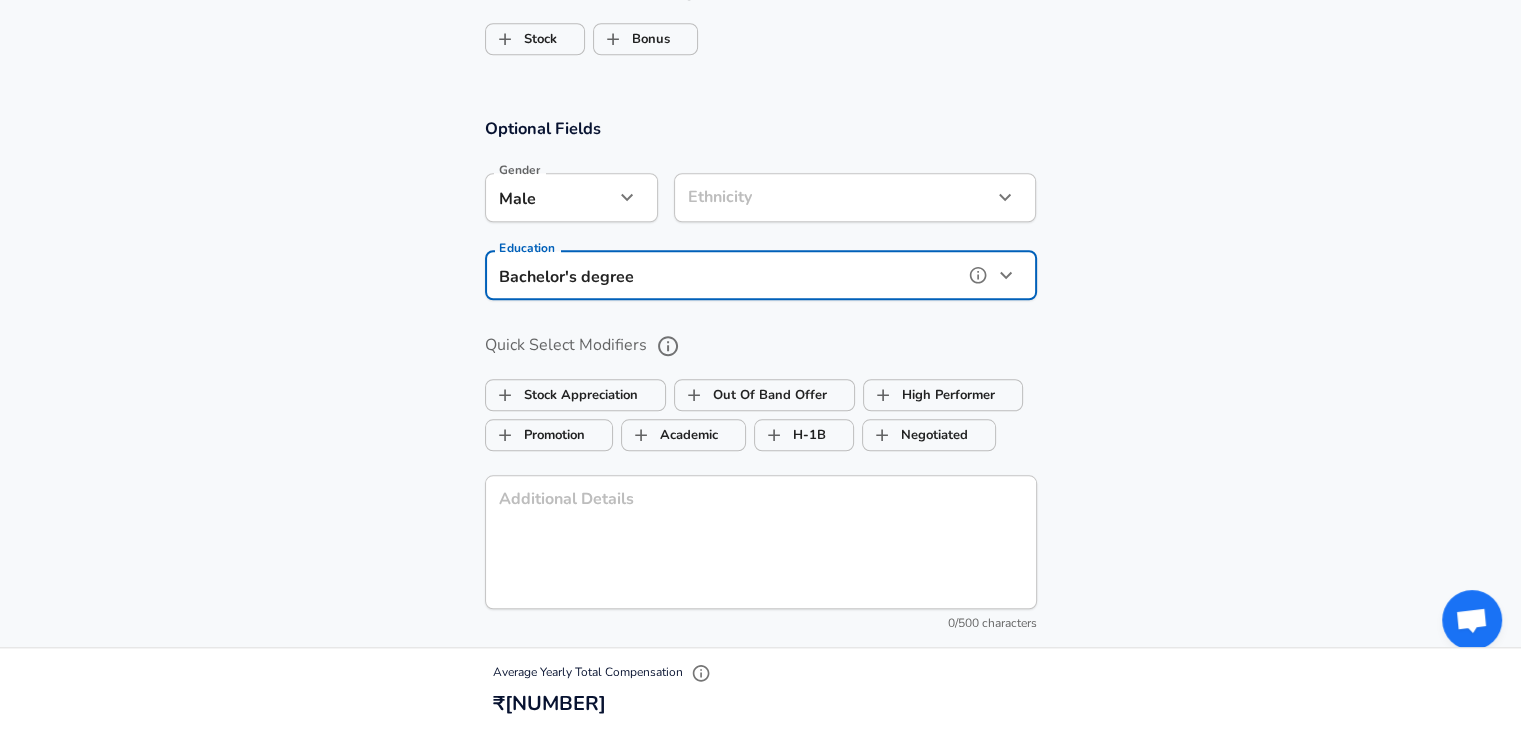 scroll, scrollTop: 1732, scrollLeft: 0, axis: vertical 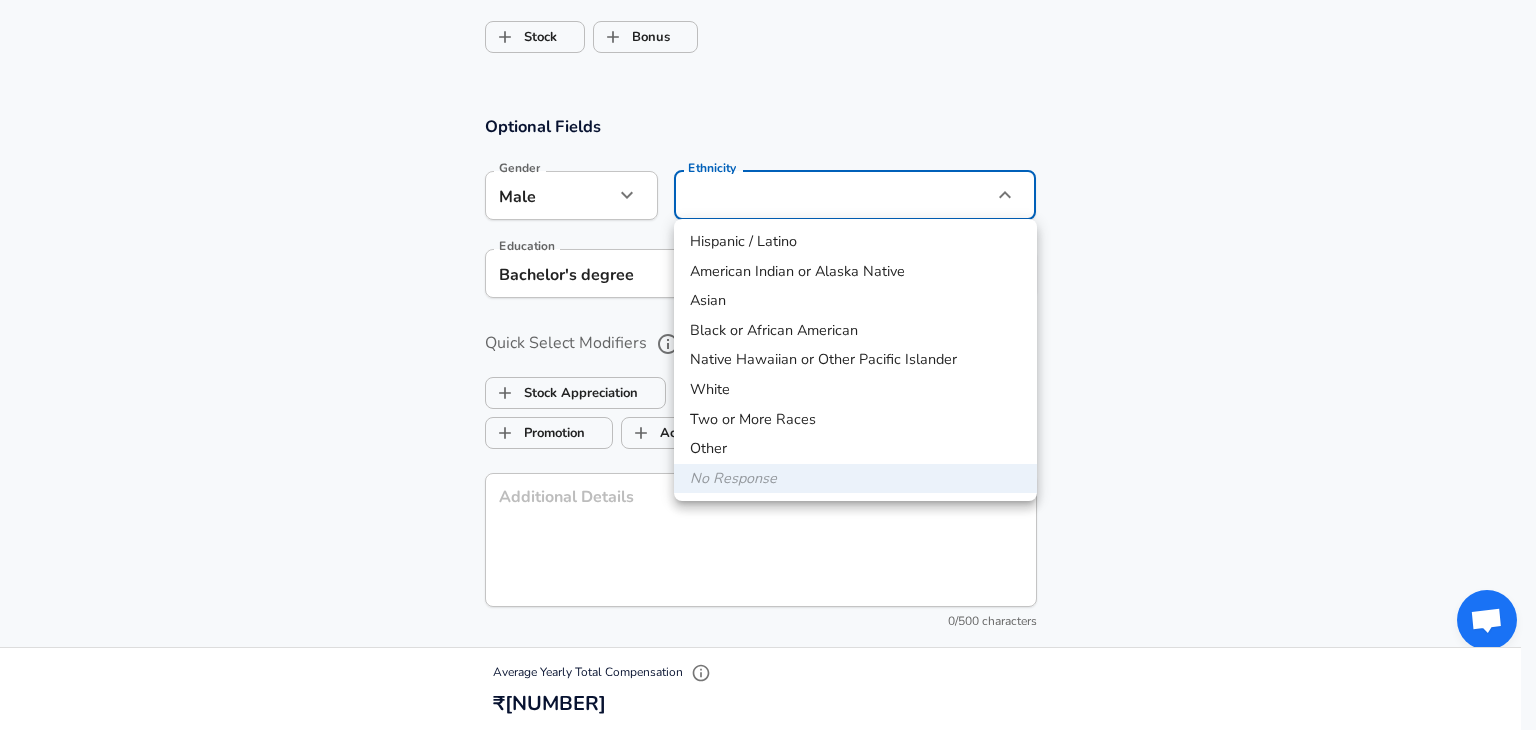 click on "Restart Add Your Salary Upload your offer letter   to verify your submission Enhance Privacy and Anonymity No Automatically hides specific fields until there are enough submissions to safely display the full details.   More Details Based on your submission and the data points that we have already collected, we will automatically hide and anonymize specific fields if there aren't enough data points to remain sufficiently anonymous. Company & Title Information   Enter the company you received your offer from Company [COMPANY] Company   Select the title that closest resembles your official title. This should be similar to the title that was present on your offer letter. Title Software Engineer Title Job Family Software Engineer Job Family   Select a Specialization that best fits your role. If you can't find one, select 'Other' to enter a custom specialization Select Specialization API Development (Back-End) API Development (Back-End) Select Specialization   Level Senior Software Engineer Level New Offer Employee" at bounding box center [768, -1367] 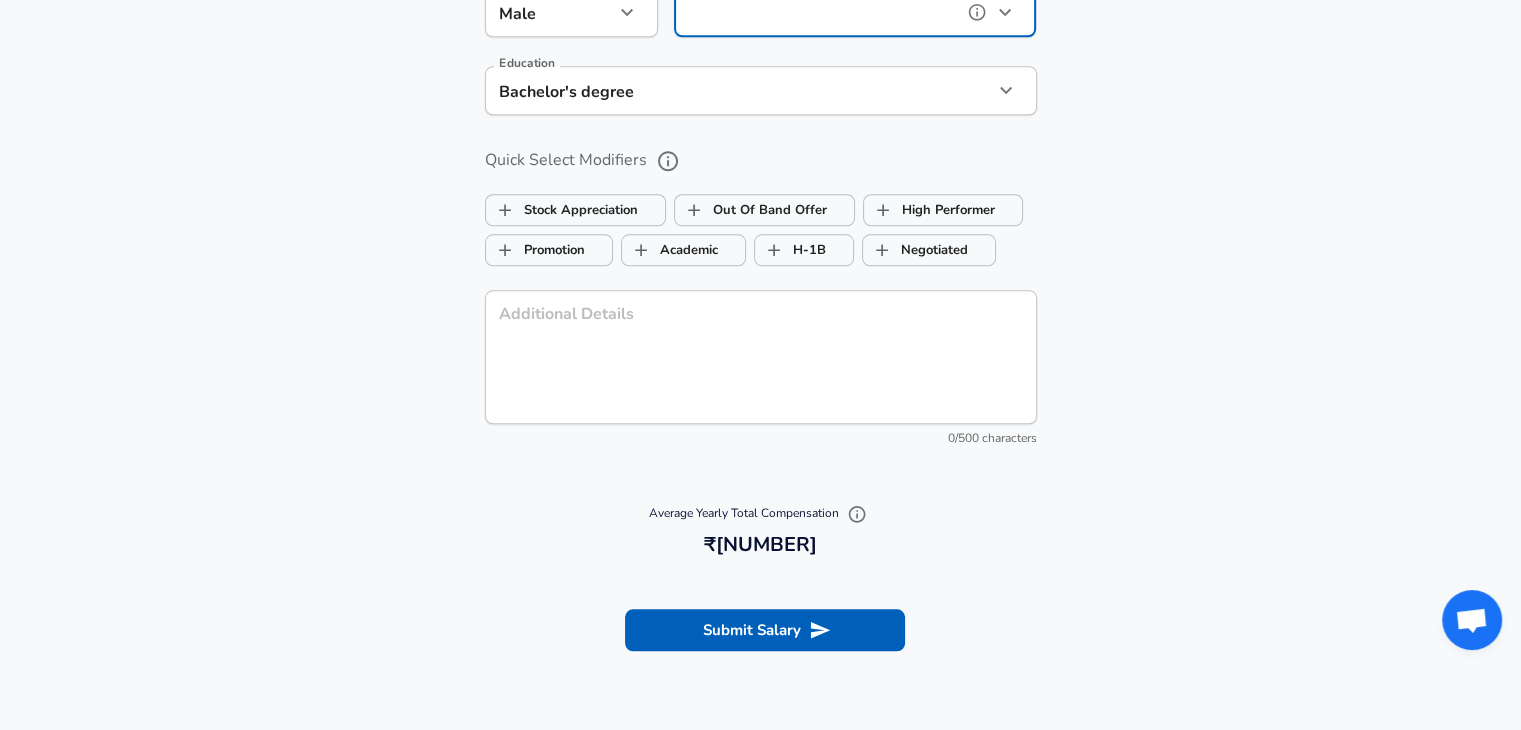 scroll, scrollTop: 1891, scrollLeft: 0, axis: vertical 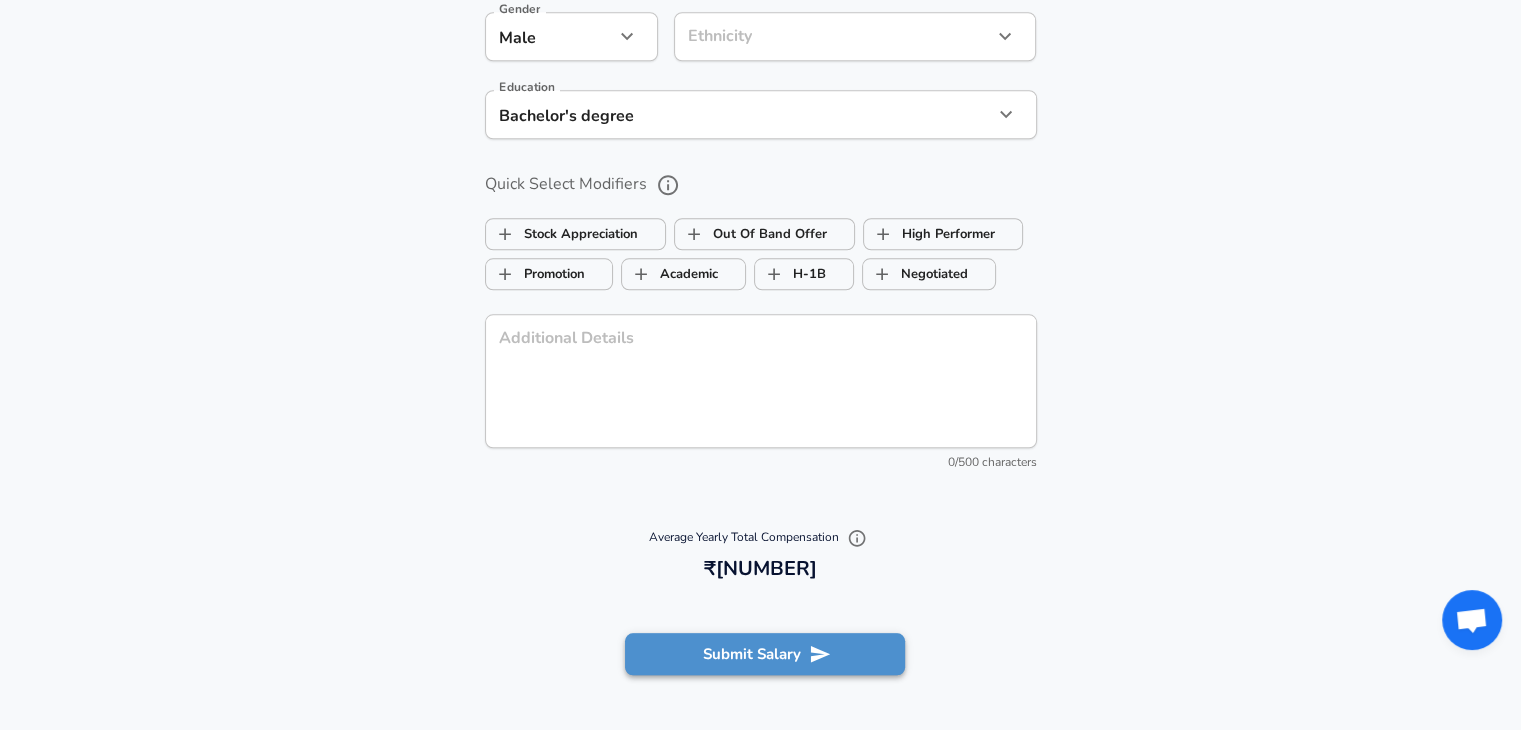 click on "Submit Salary" at bounding box center (765, 654) 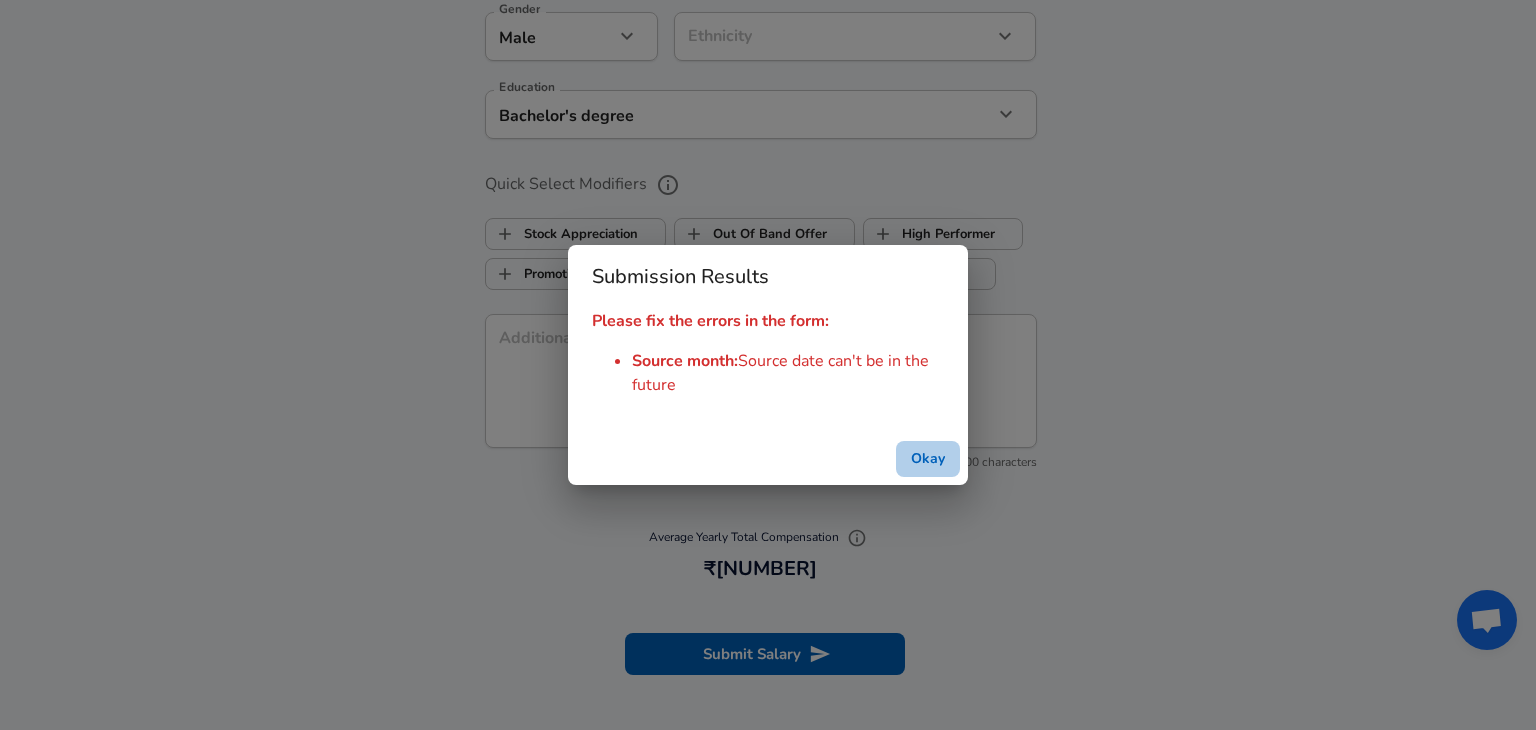 click on "Okay" at bounding box center [928, 459] 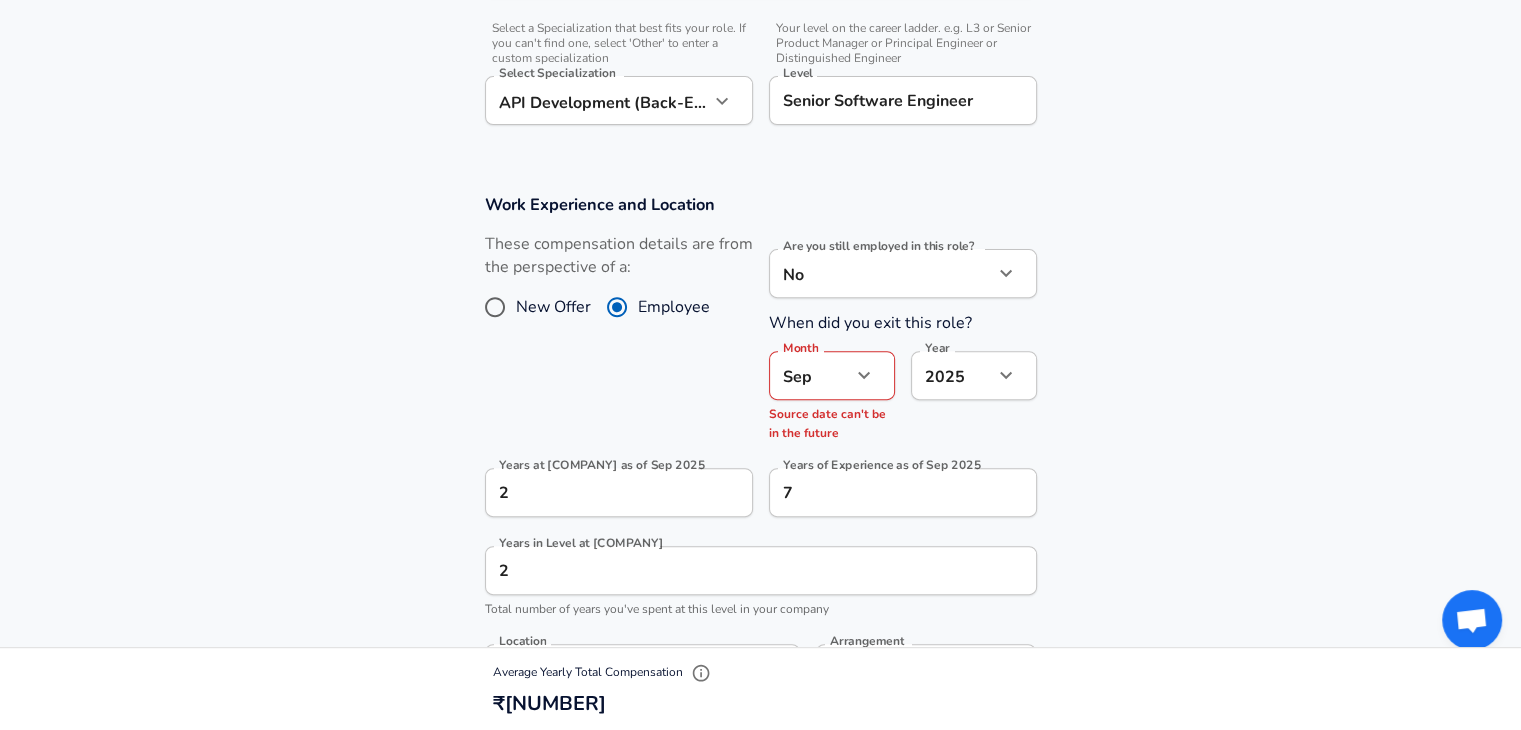 scroll, scrollTop: 684, scrollLeft: 0, axis: vertical 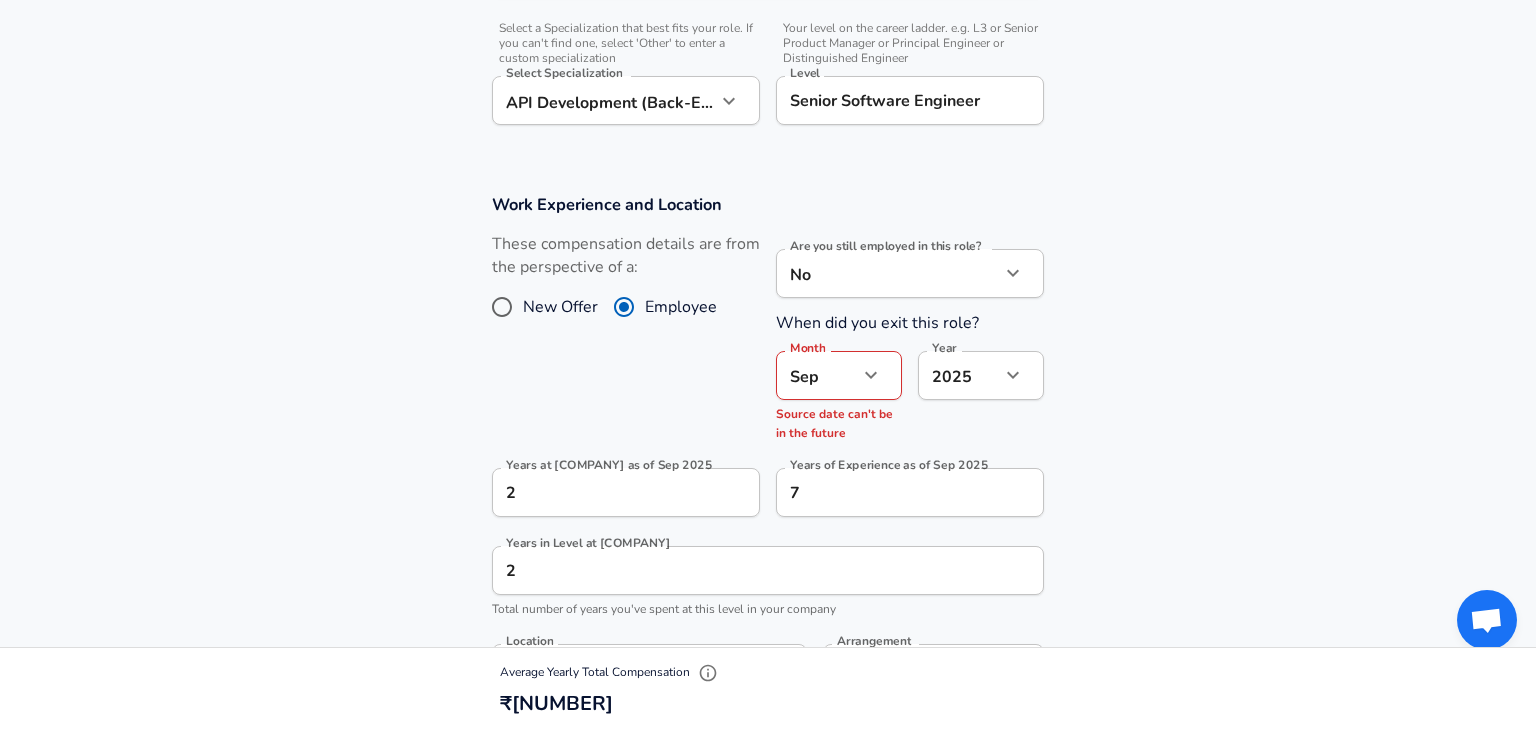 click on "Restart Add Your Salary Upload your offer letter   to verify your submission Enhance Privacy and Anonymity No Automatically hides specific fields until there are enough submissions to safely display the full details.   More Details Based on your submission and the data points that we have already collected, we will automatically hide and anonymize specific fields if there aren't enough data points to remain sufficiently anonymous. Company & Title Information   Enter the company you received your offer from Company [COMPANY] Company   Select the title that closest resembles your official title. This should be similar to the title that was present on your offer letter. Title Software Engineer Title Job Family Software Engineer Job Family   Select a Specialization that best fits your role. If you can't find one, select 'Other' to enter a custom specialization Select Specialization API Development (Back-End) API Development (Back-End) Select Specialization   Level Senior Software Engineer Level New Offer Employee" at bounding box center (768, -319) 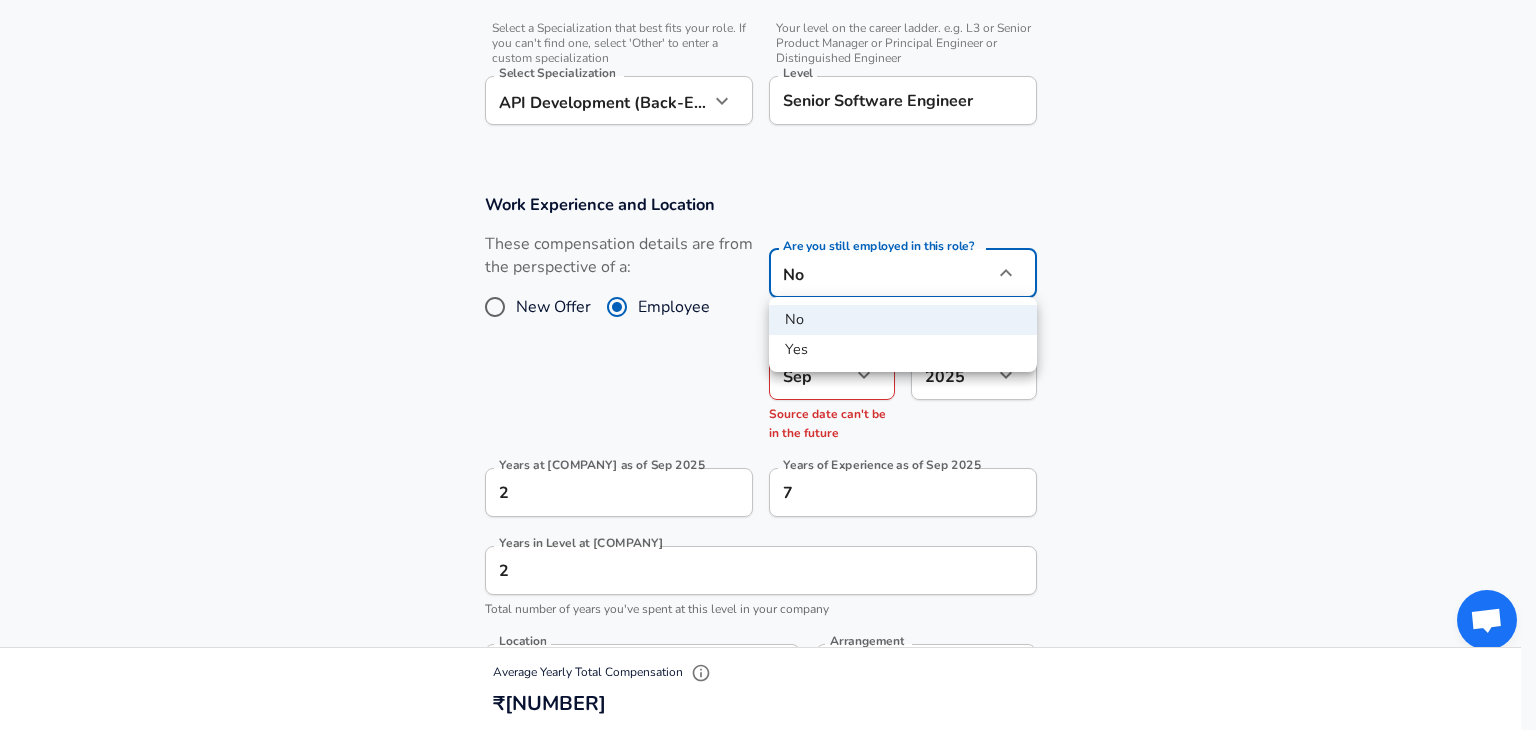 click on "Yes" at bounding box center (903, 350) 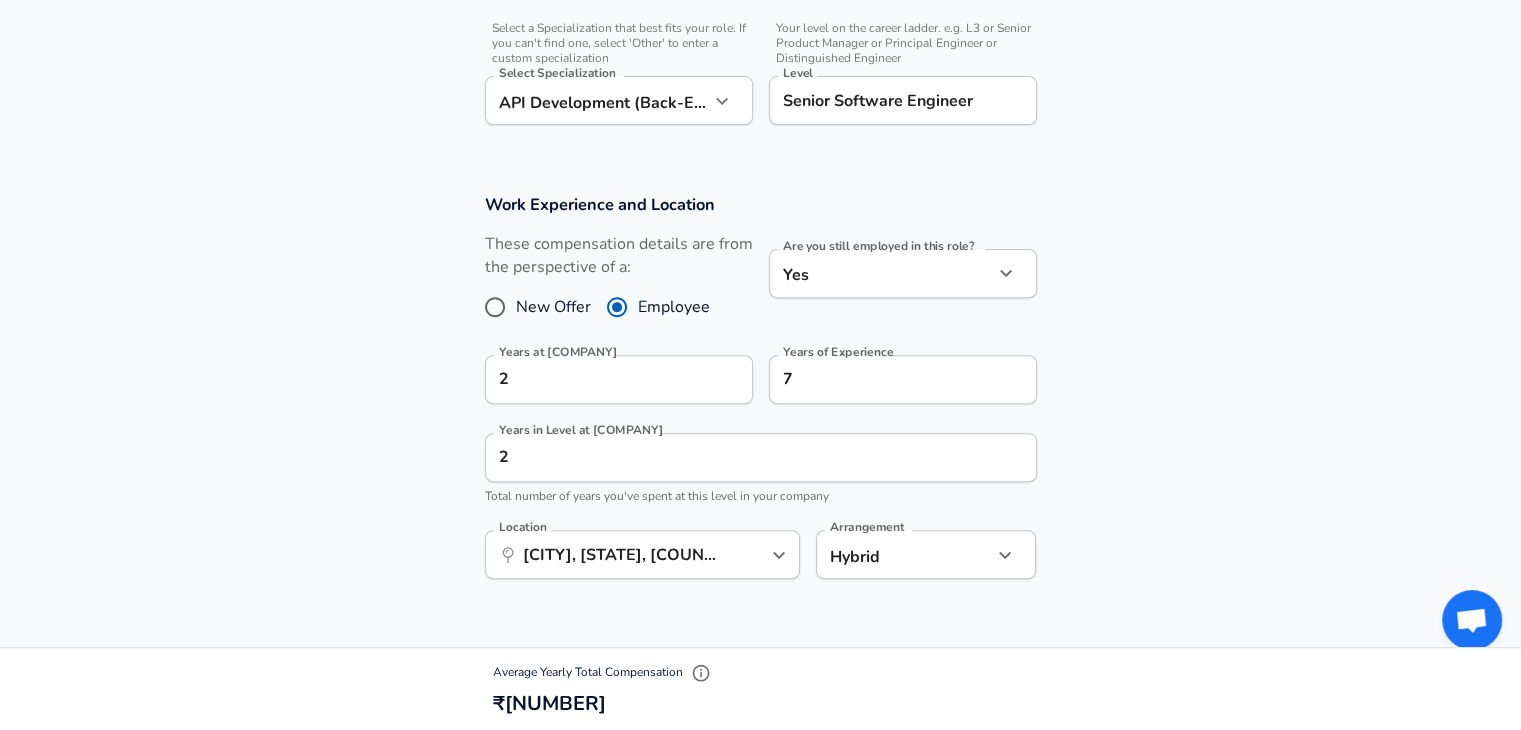 click on "Work Experience and Location These compensation details are from the perspective of a: New Offer Employee Are you still employed in this role? Yes yes Are you still employed in this role? Years at [COMPANY] 2 Years at [COMPANY] Years of Experience 7 Years of Experience Years in Level at [COMPANY] 2 Years in Level at [COMPANY]   Total number of years you've spent at this level in your company Location ​ Bengaluru, KA, India Location Arrangement Hybrid hybrid Arrangement" at bounding box center (760, 397) 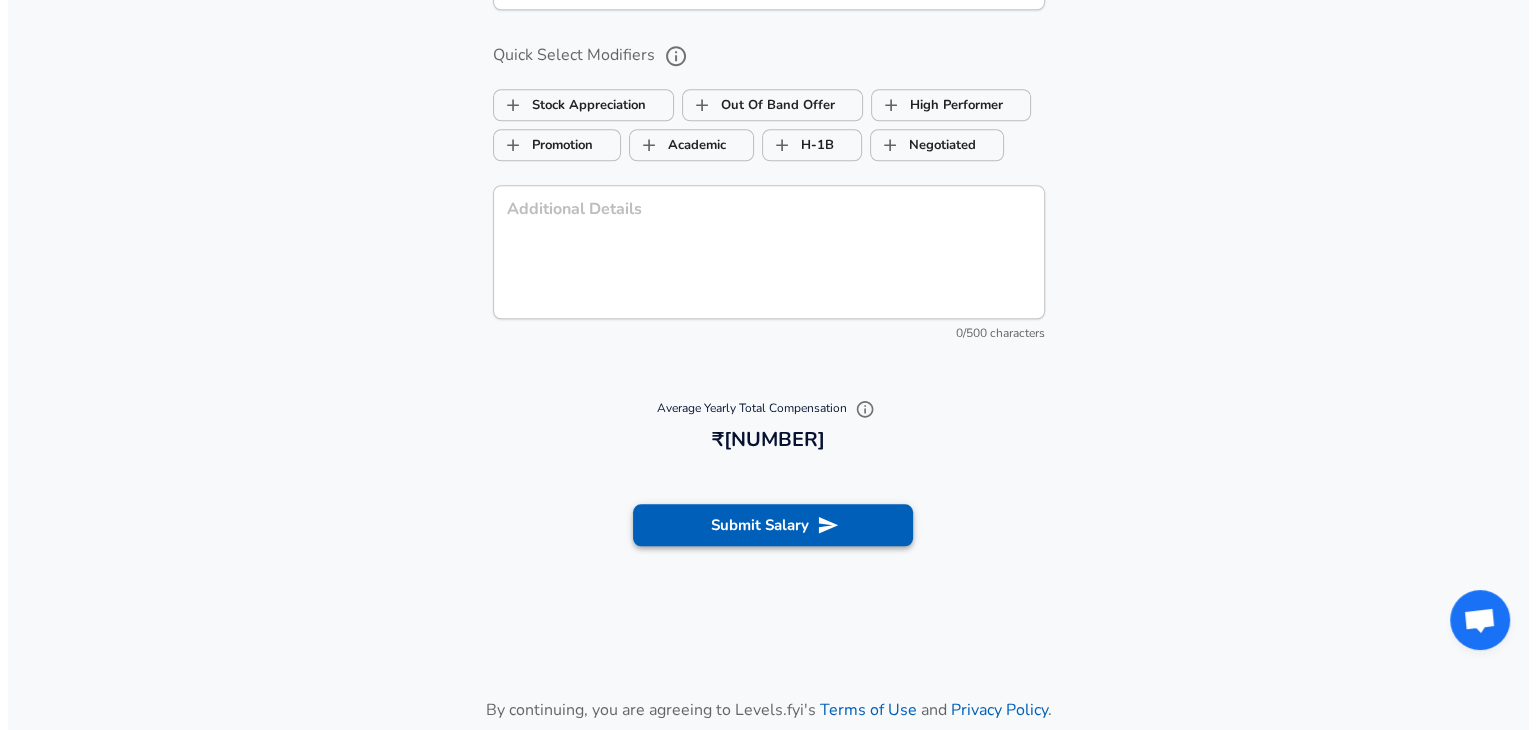 scroll, scrollTop: 1928, scrollLeft: 0, axis: vertical 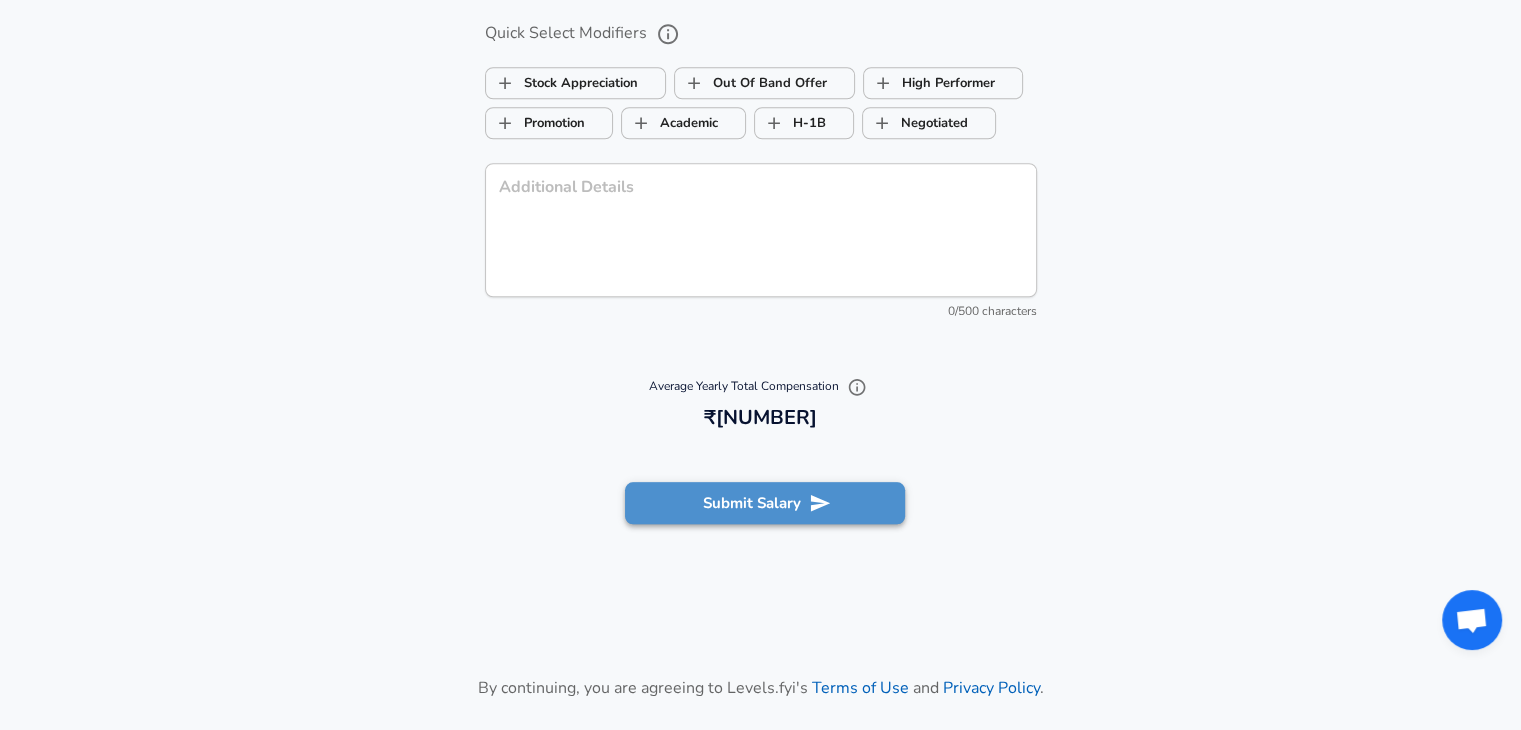 click on "Submit Salary" at bounding box center (765, 503) 